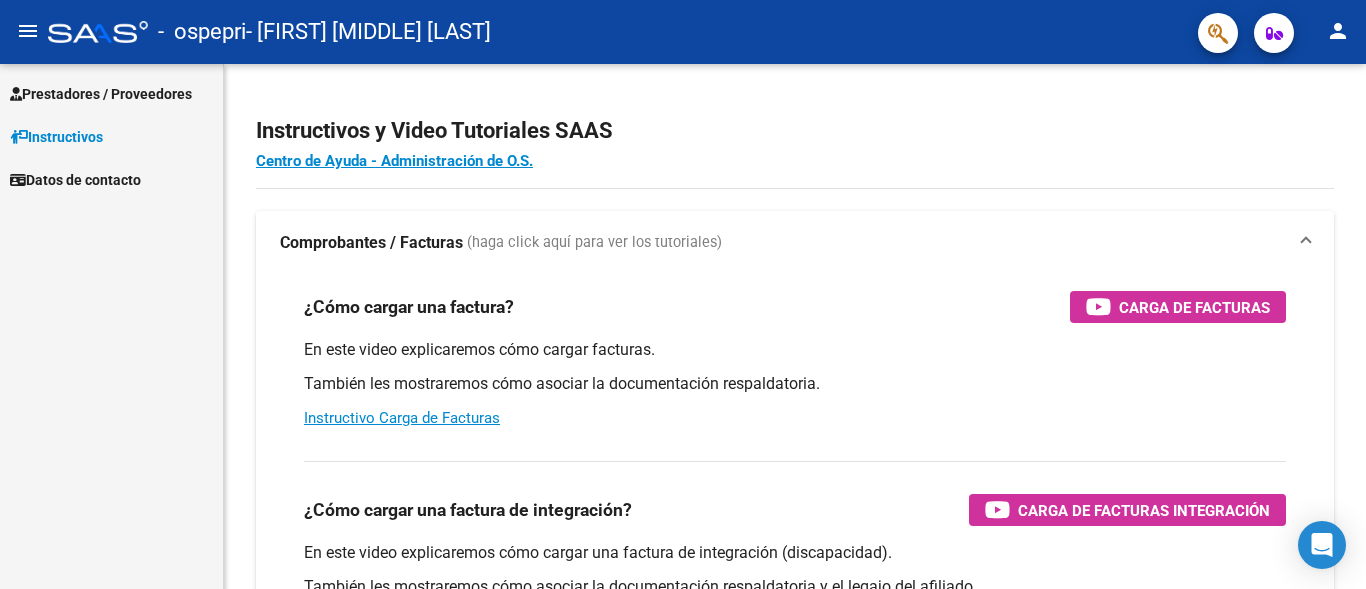 scroll, scrollTop: 0, scrollLeft: 0, axis: both 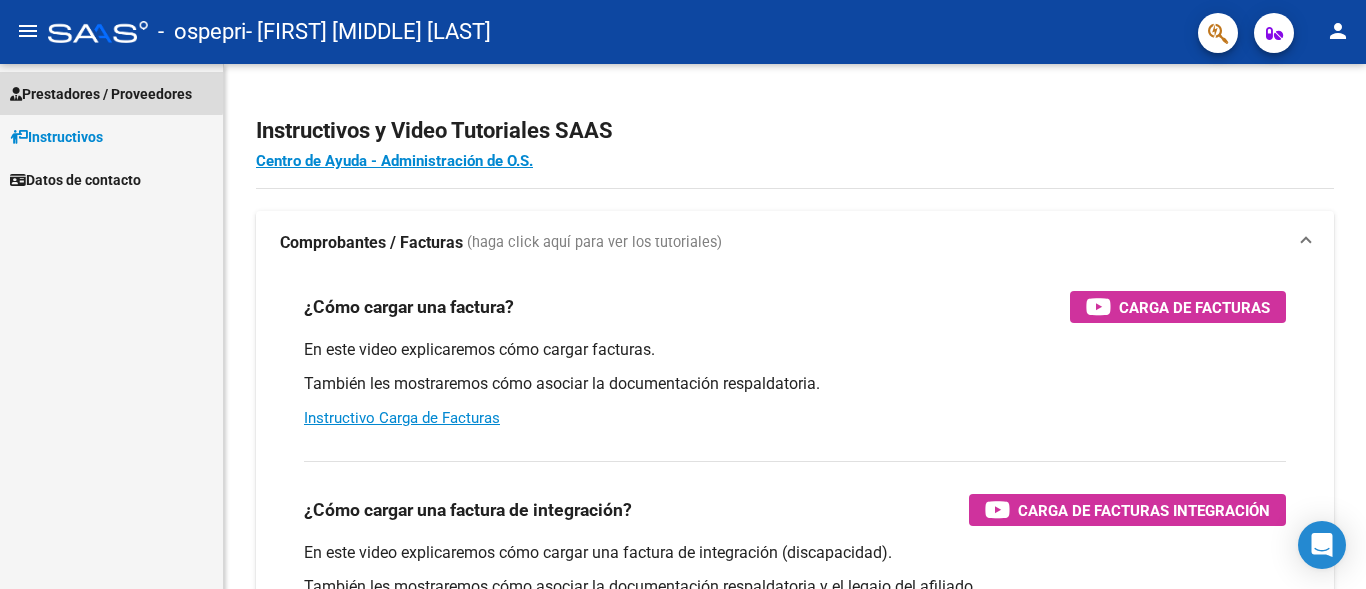 click on "Prestadores / Proveedores" at bounding box center [101, 94] 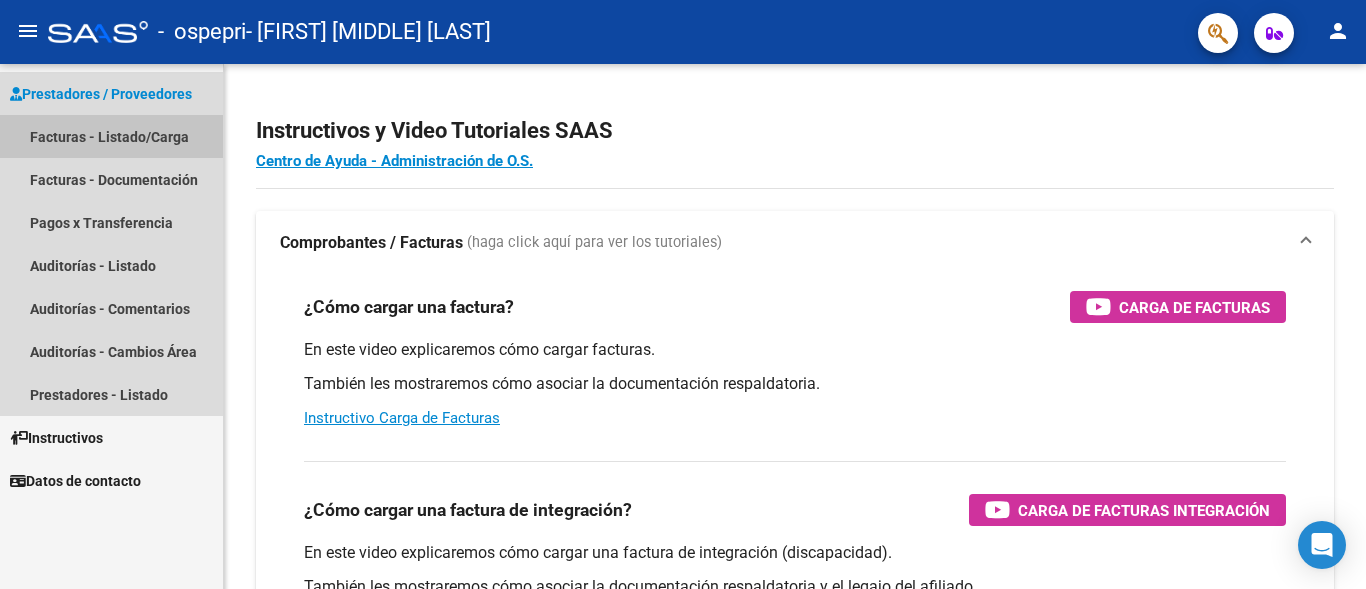 click on "Facturas - Listado/Carga" at bounding box center [111, 136] 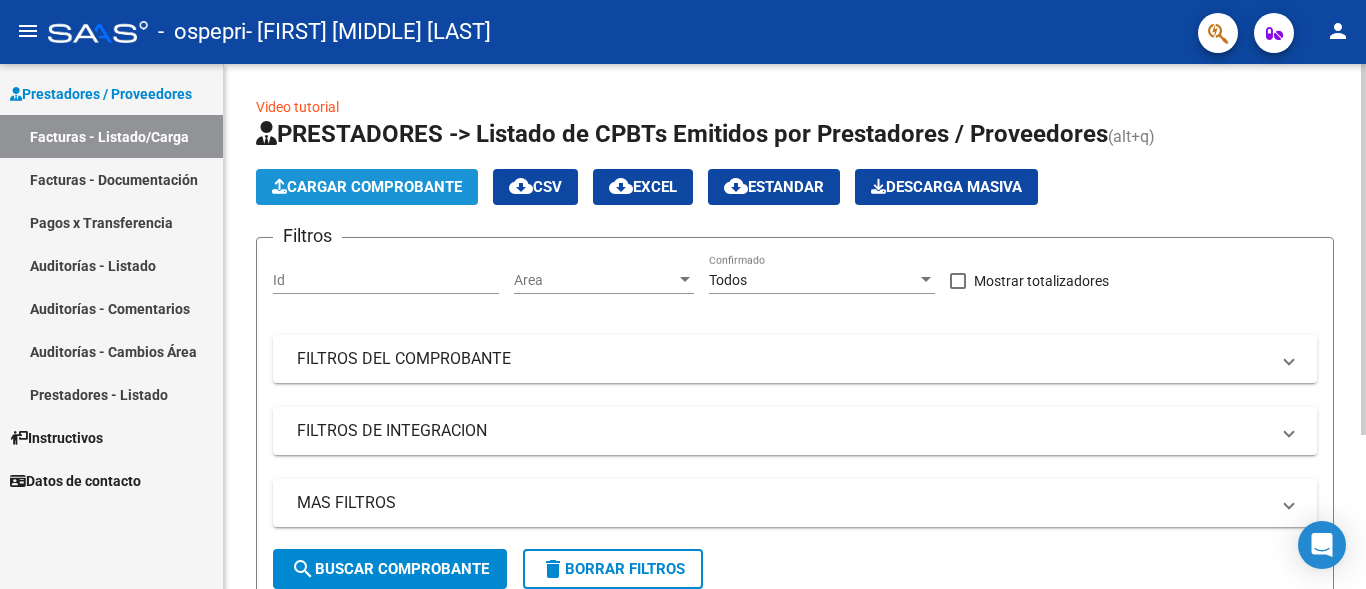 click on "Cargar Comprobante" 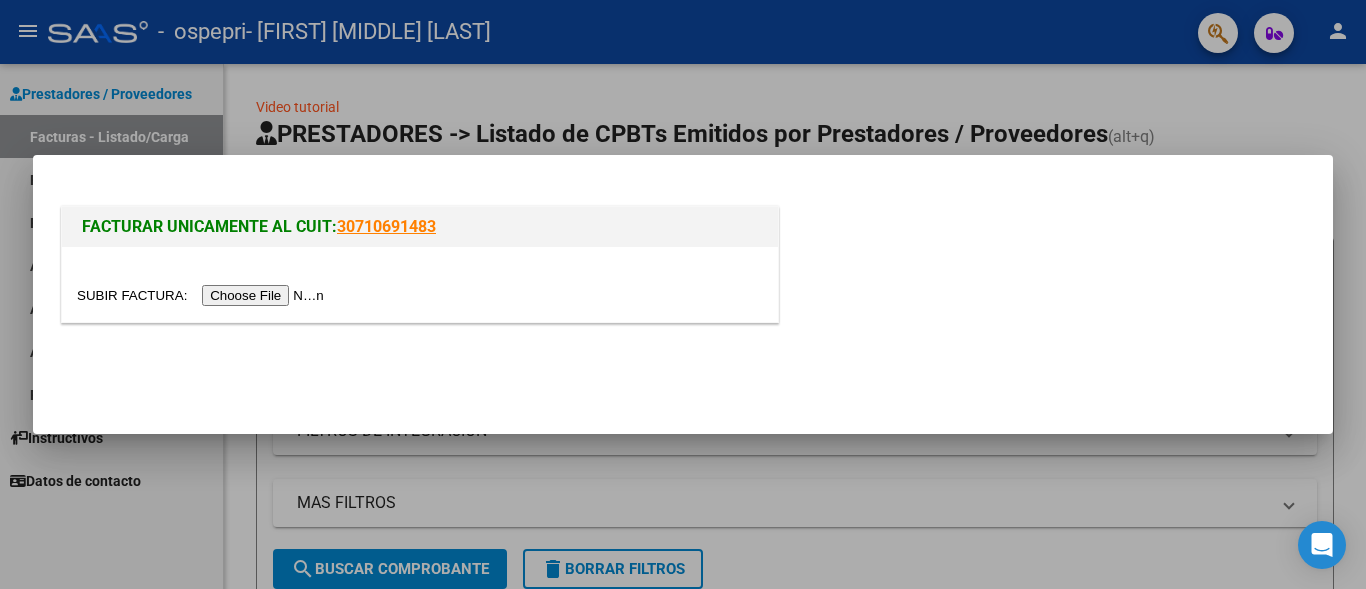 click at bounding box center [203, 295] 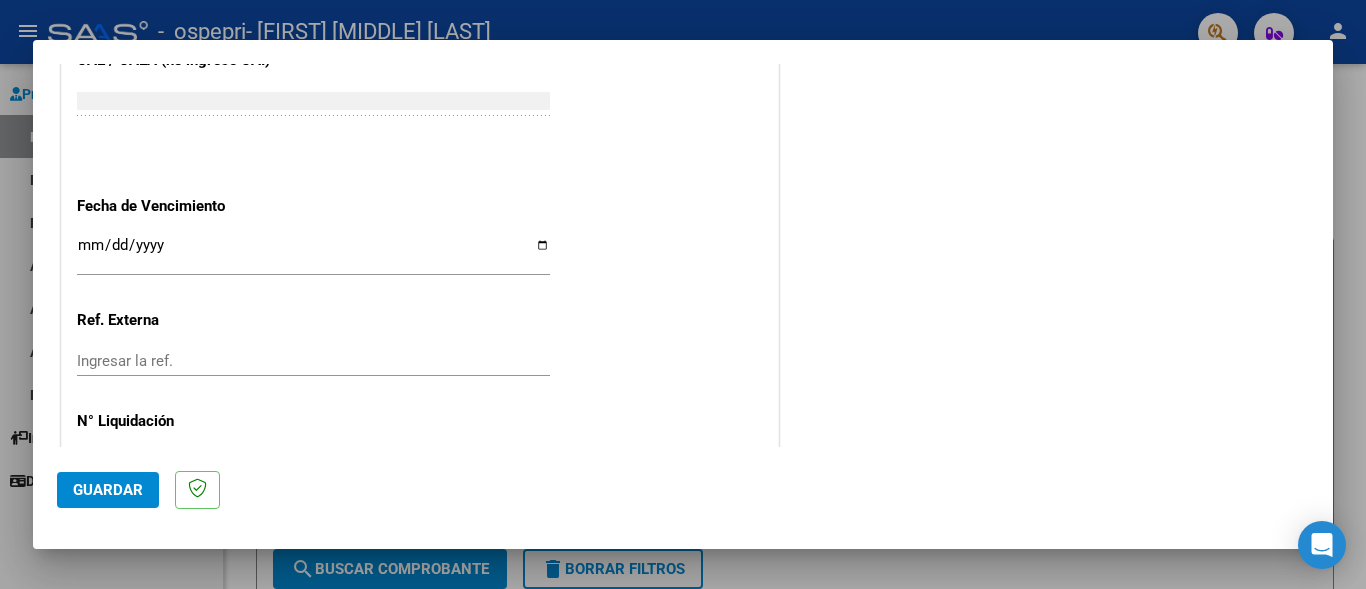 scroll, scrollTop: 1275, scrollLeft: 0, axis: vertical 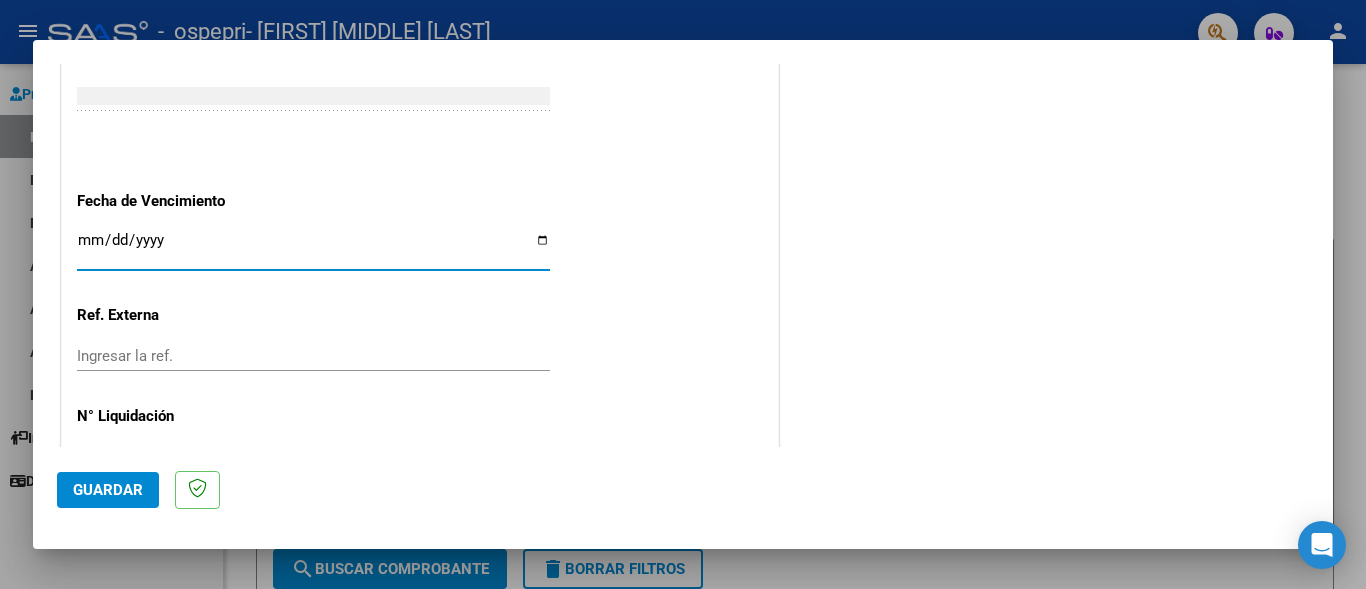click on "Ingresar la fecha" at bounding box center [313, 248] 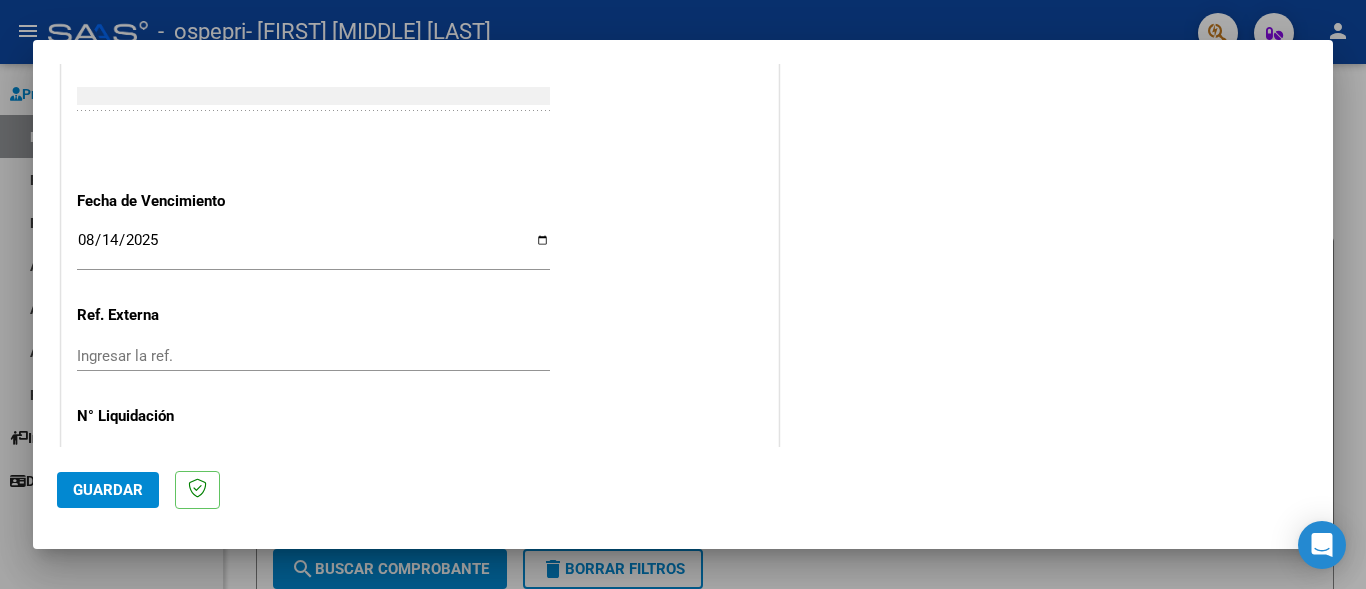 scroll, scrollTop: 1339, scrollLeft: 0, axis: vertical 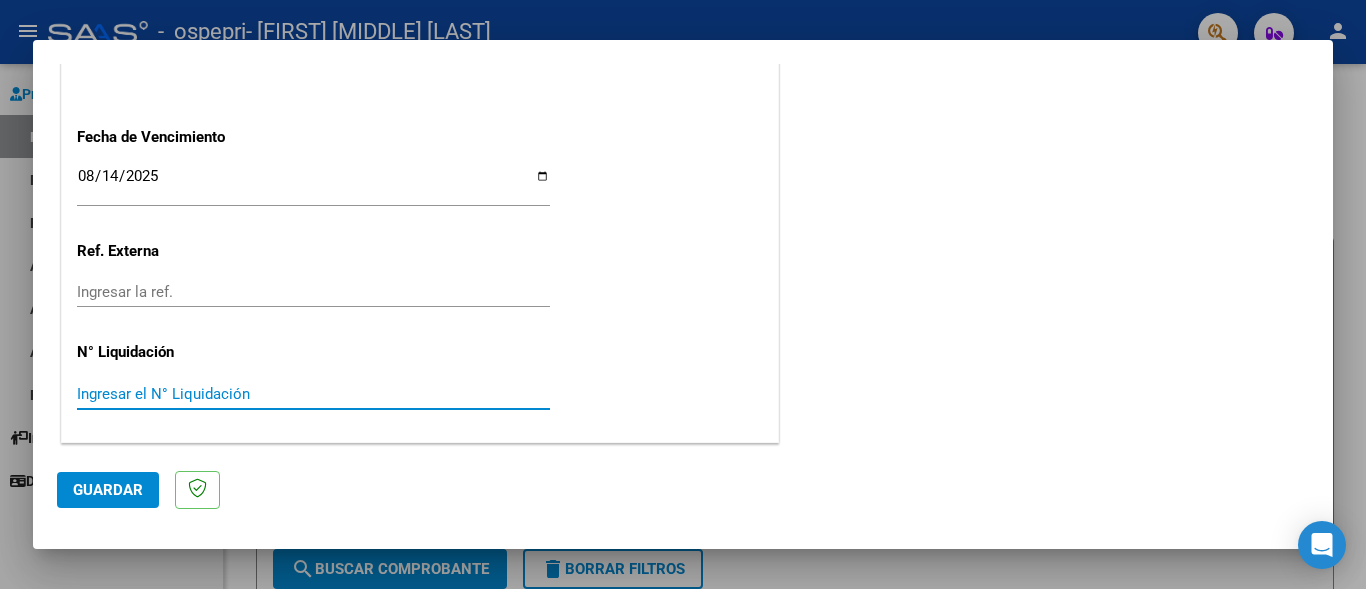 click on "Ingresar el N° Liquidación" at bounding box center (313, 394) 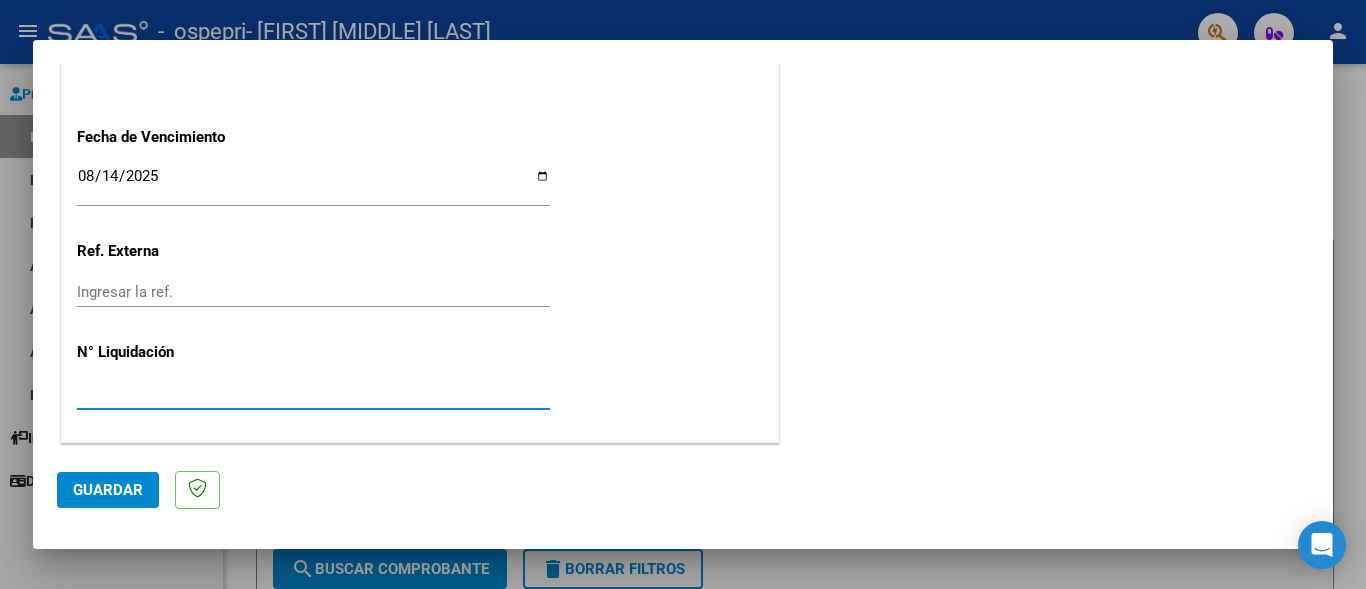 type on "[NUMBER]" 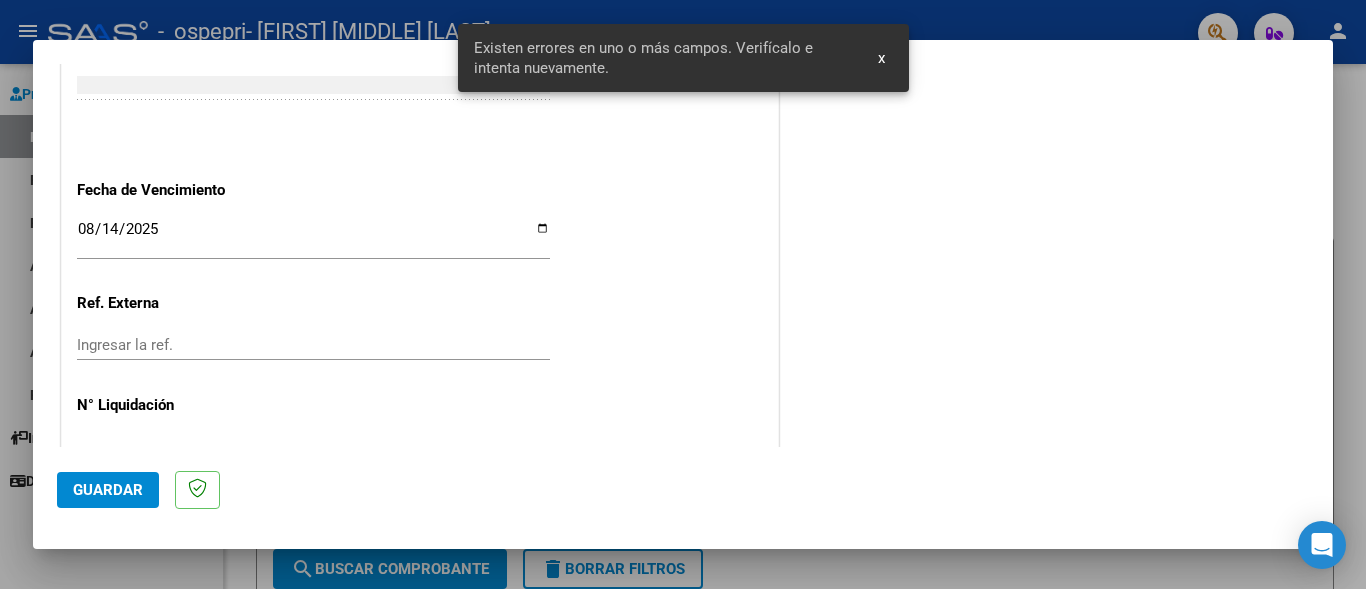scroll, scrollTop: 467, scrollLeft: 0, axis: vertical 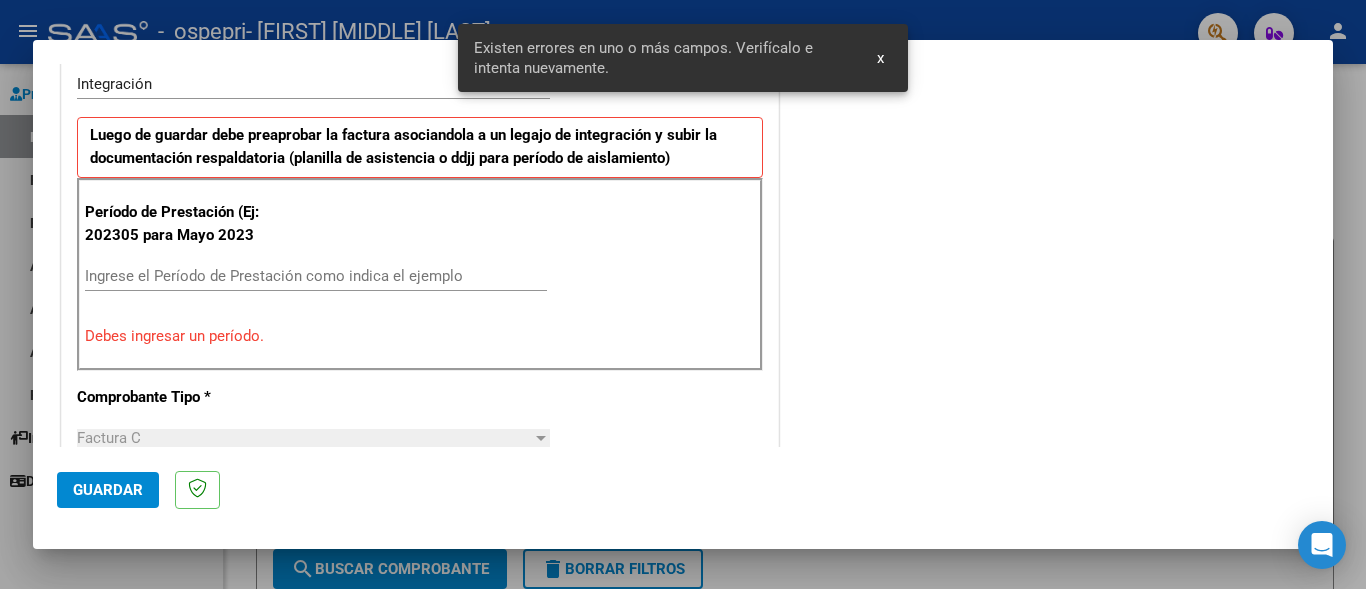click on "Ingrese el Período de Prestación como indica el ejemplo" at bounding box center [316, 276] 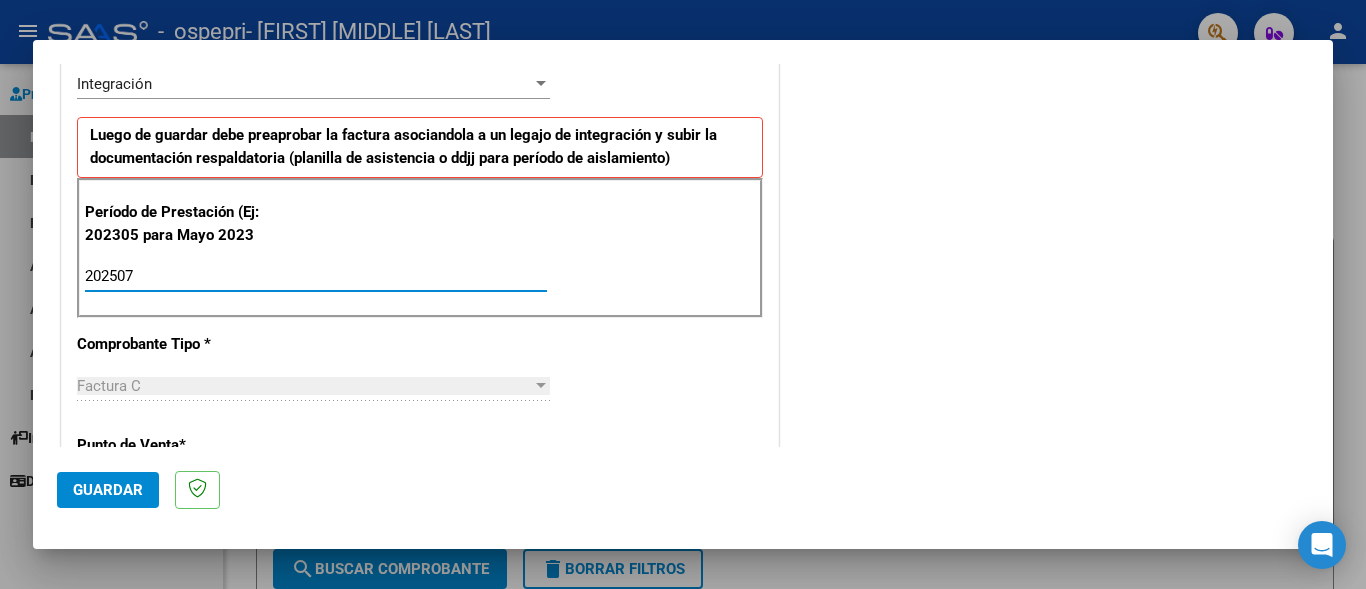 type on "202507" 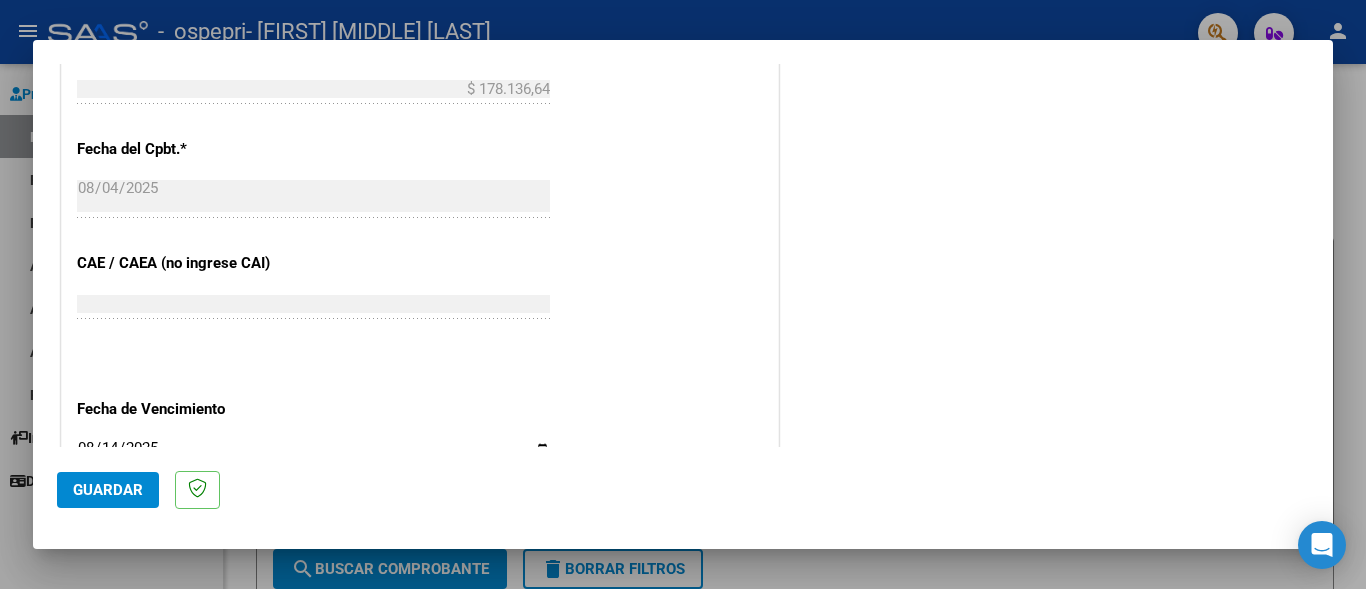 scroll, scrollTop: 1339, scrollLeft: 0, axis: vertical 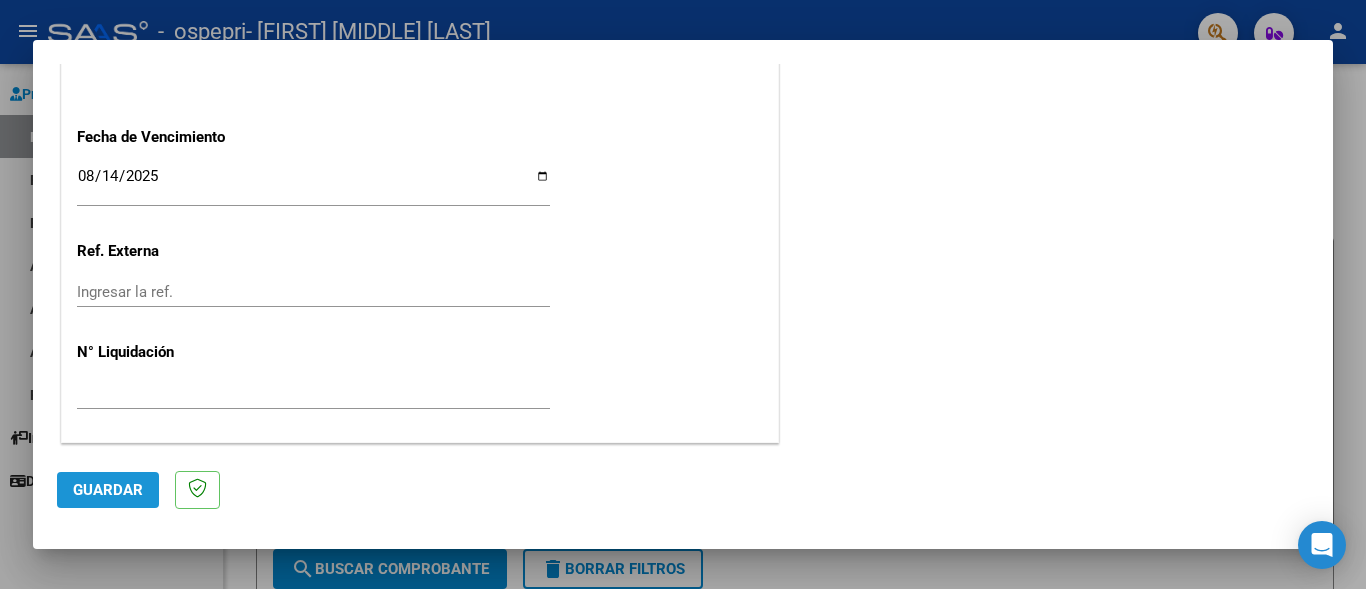 click on "Guardar" 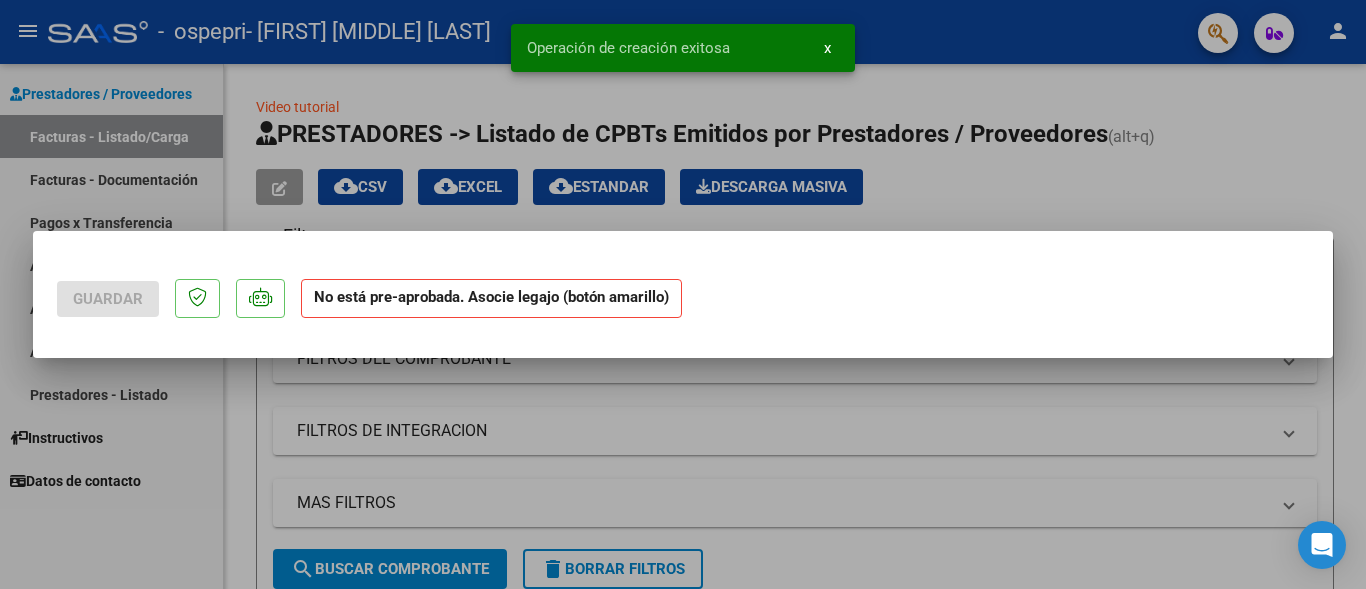 scroll, scrollTop: 0, scrollLeft: 0, axis: both 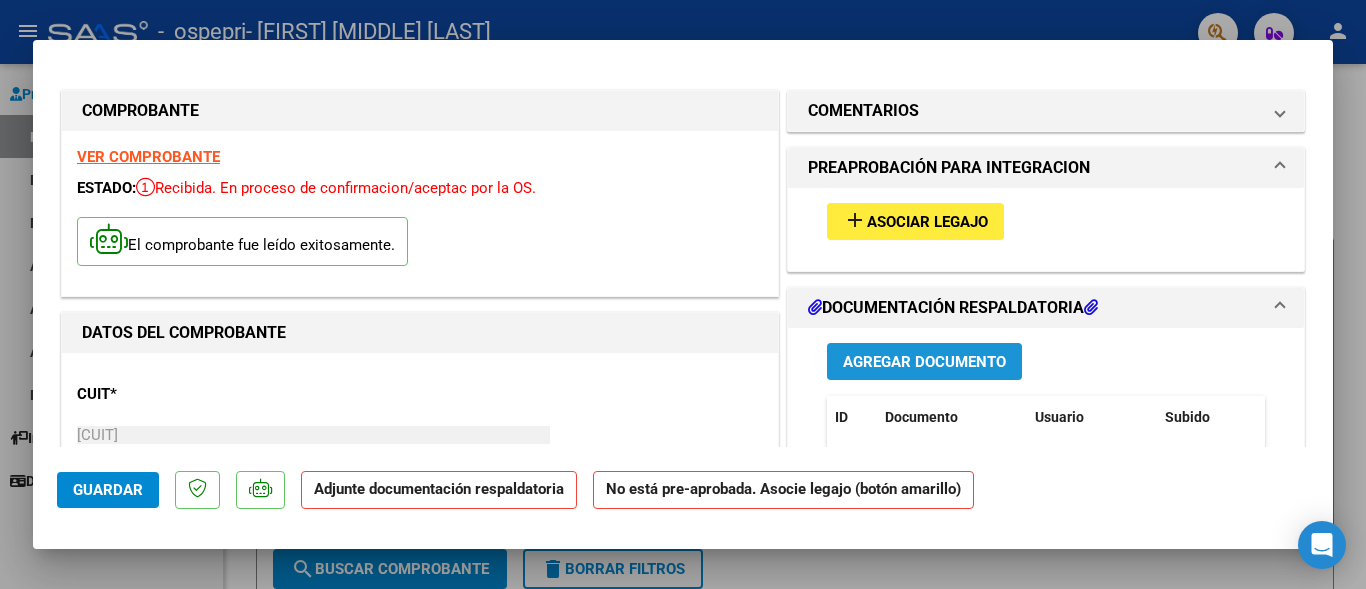 click on "Agregar Documento" at bounding box center [924, 362] 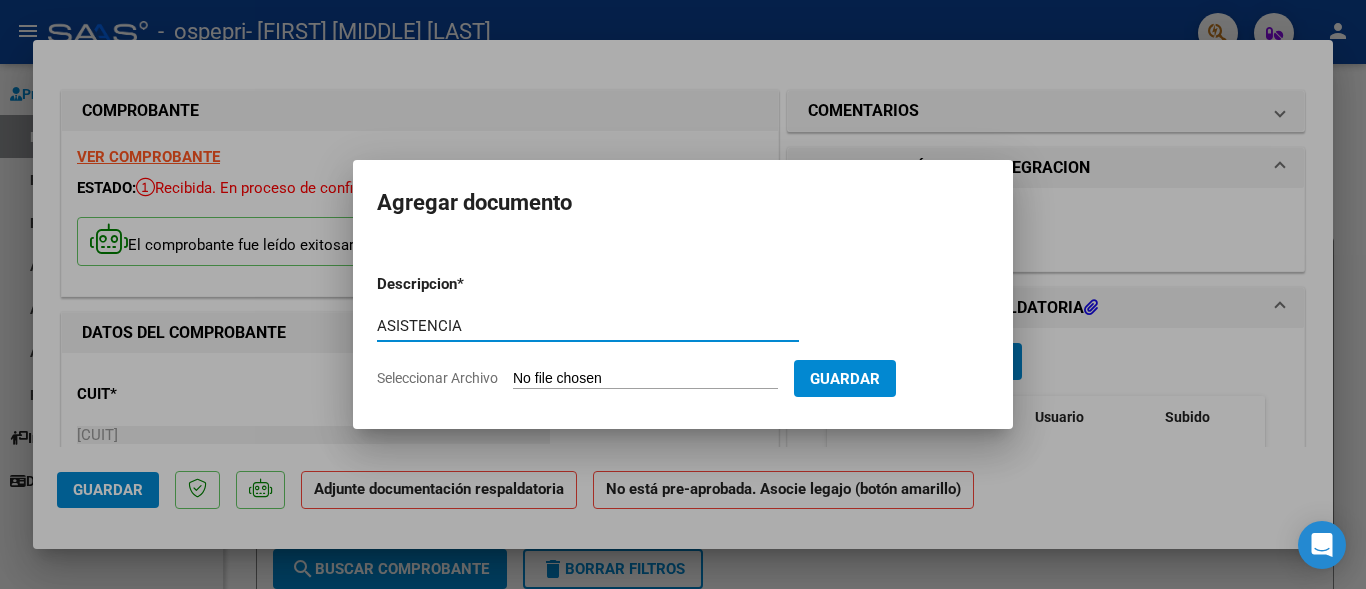type on "ASISTENCIA" 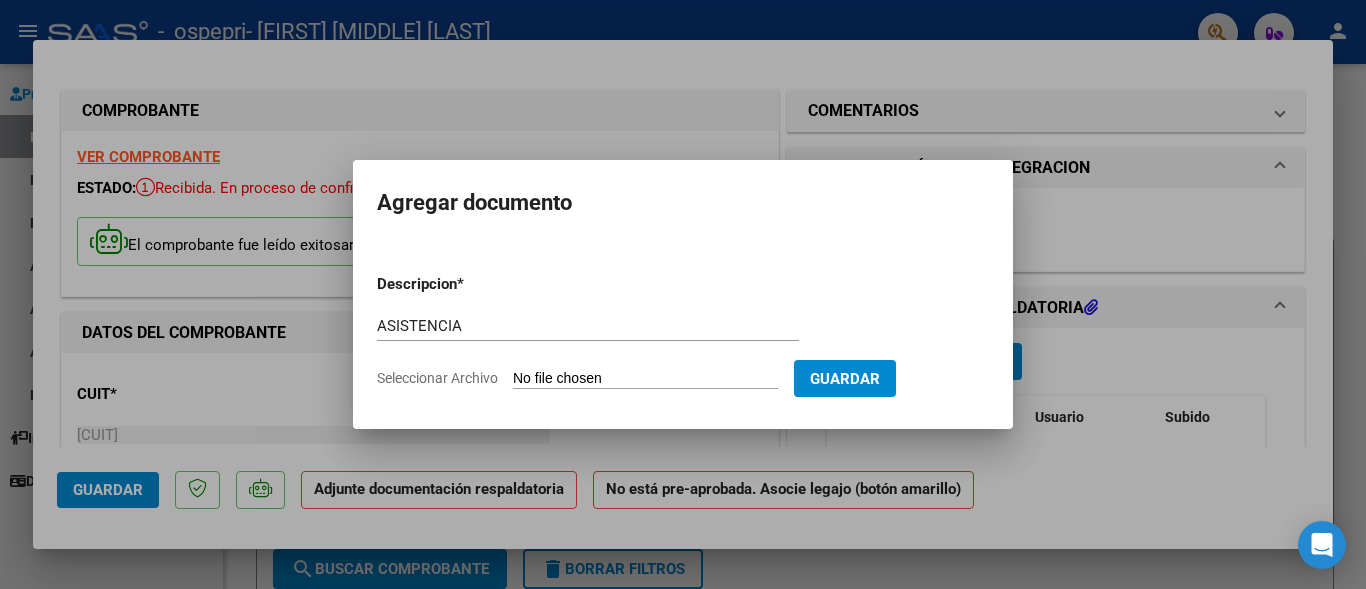 click on "Seleccionar Archivo" 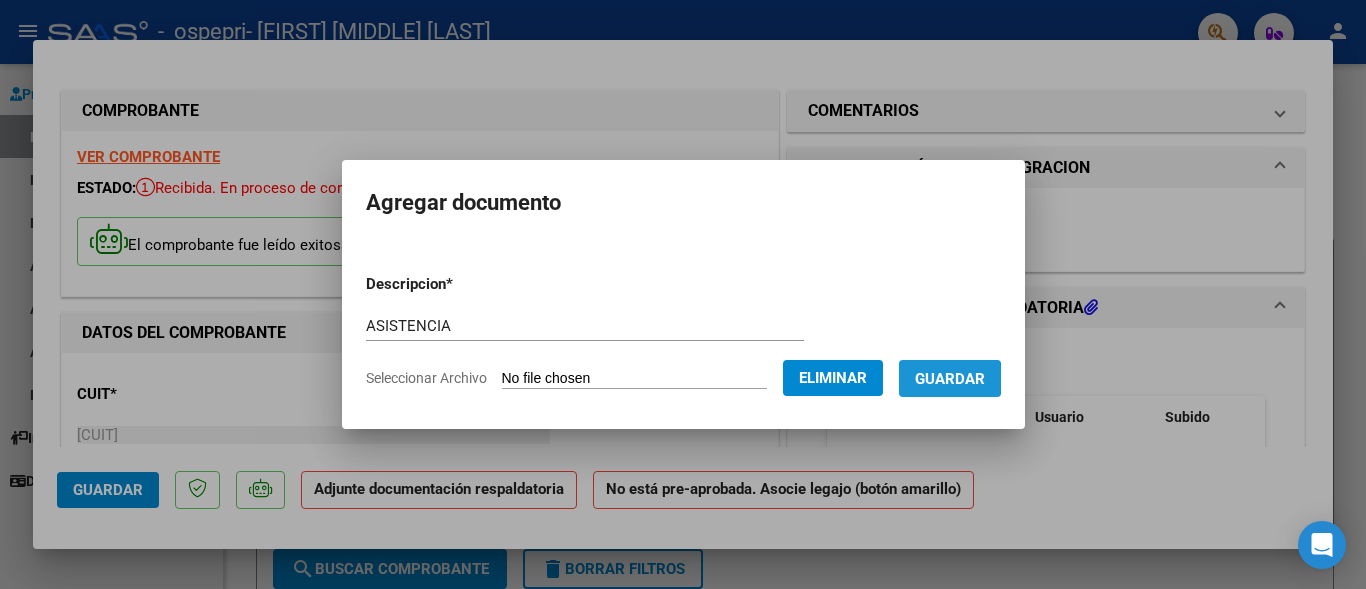 click on "Guardar" at bounding box center [950, 379] 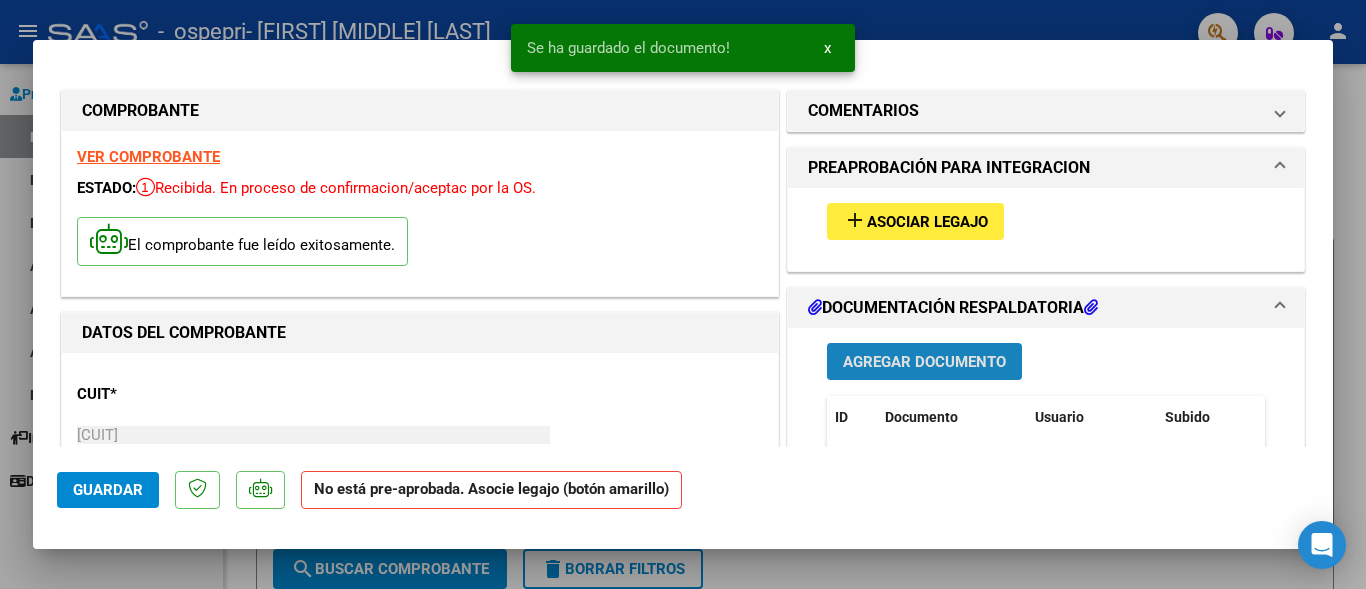 click on "Agregar Documento" at bounding box center [924, 362] 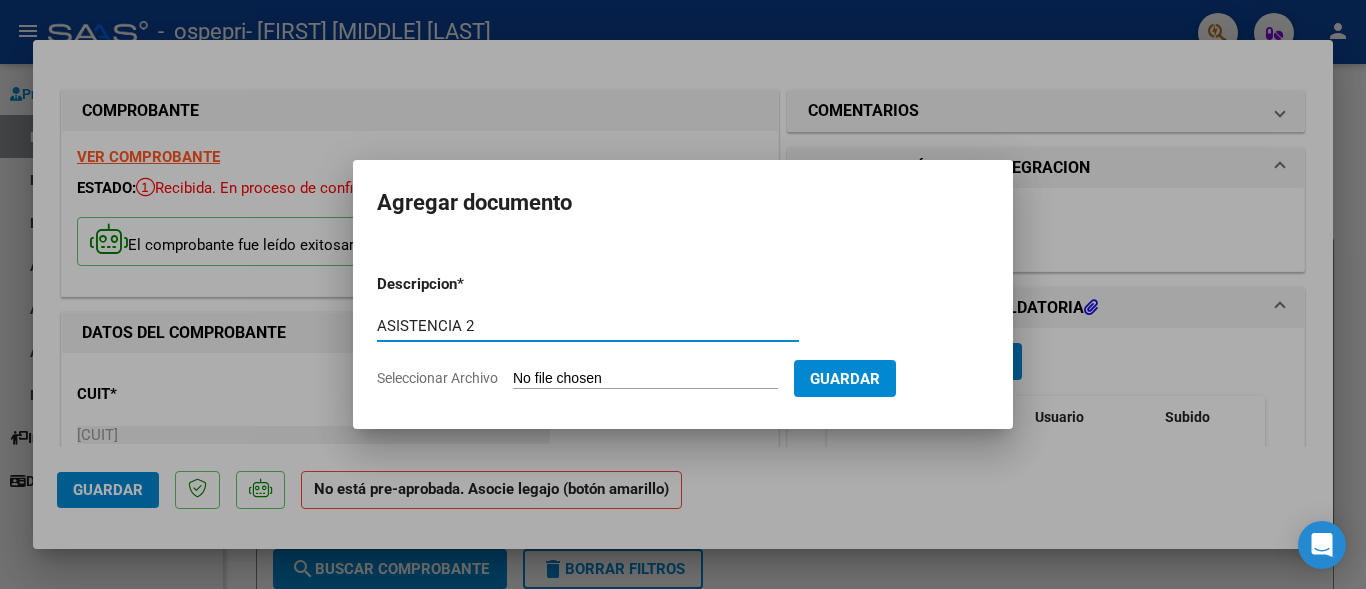 type on "ASISTENCIA 2" 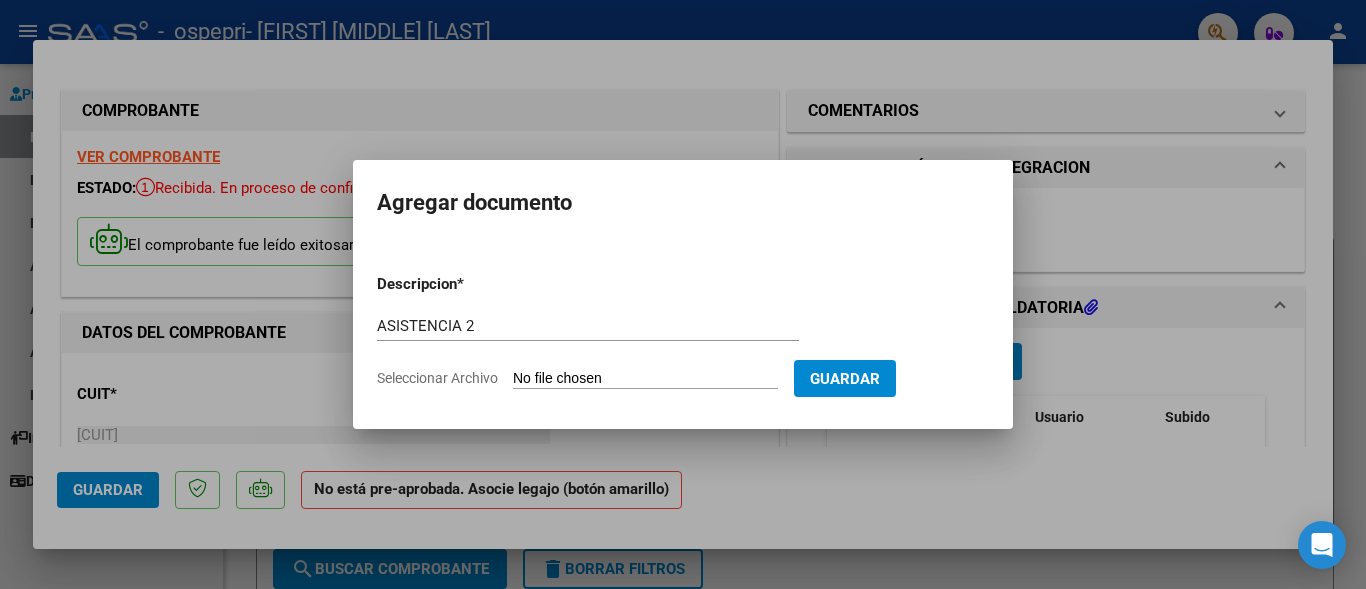 type on "C:\fakepath\ASIST RAMI 2.jpeg" 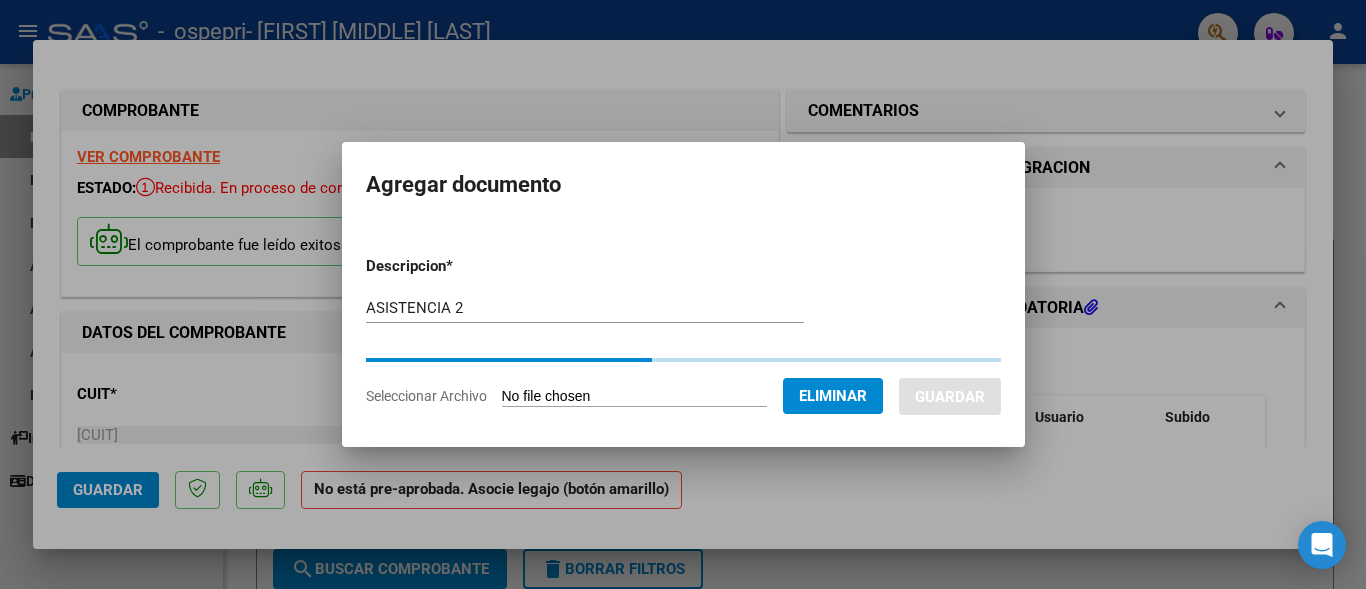 click on "Eliminar" 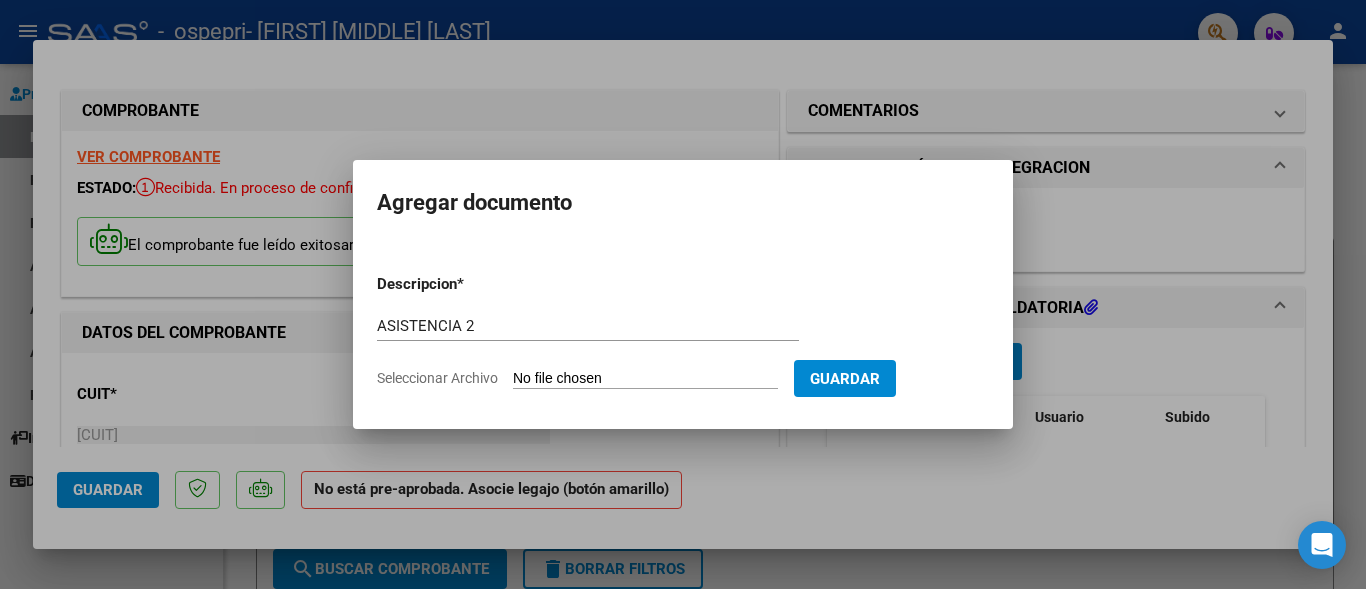 click on "Seleccionar Archivo" at bounding box center (645, 379) 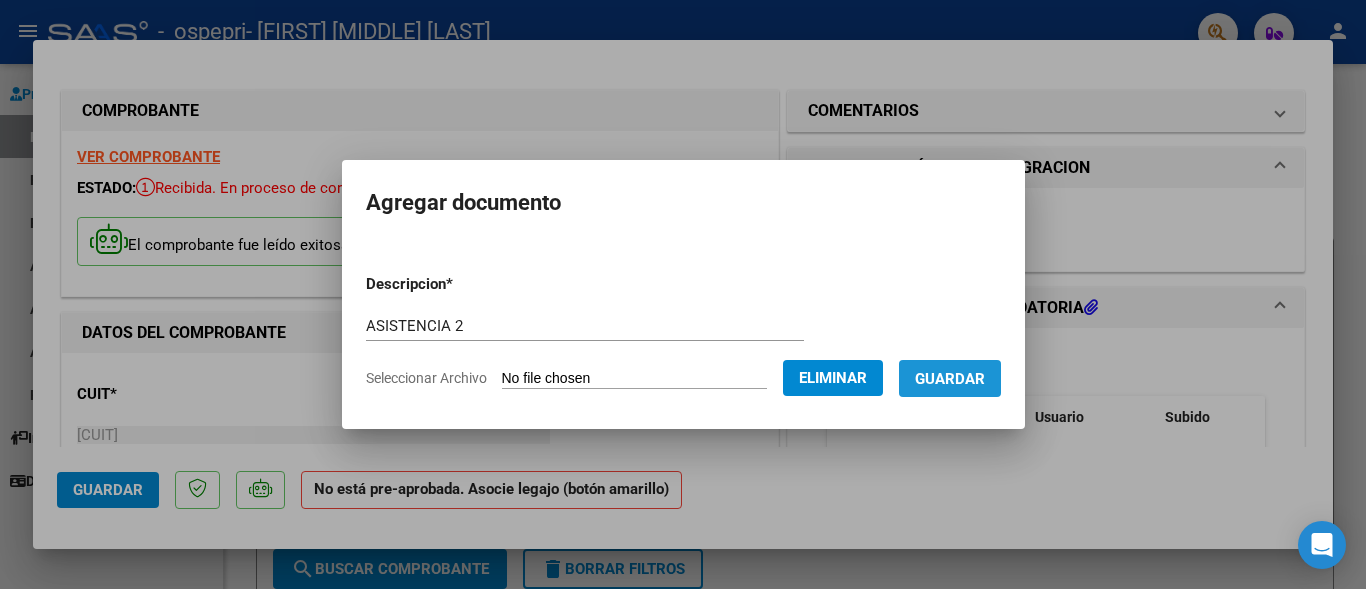 click on "Guardar" at bounding box center [950, 379] 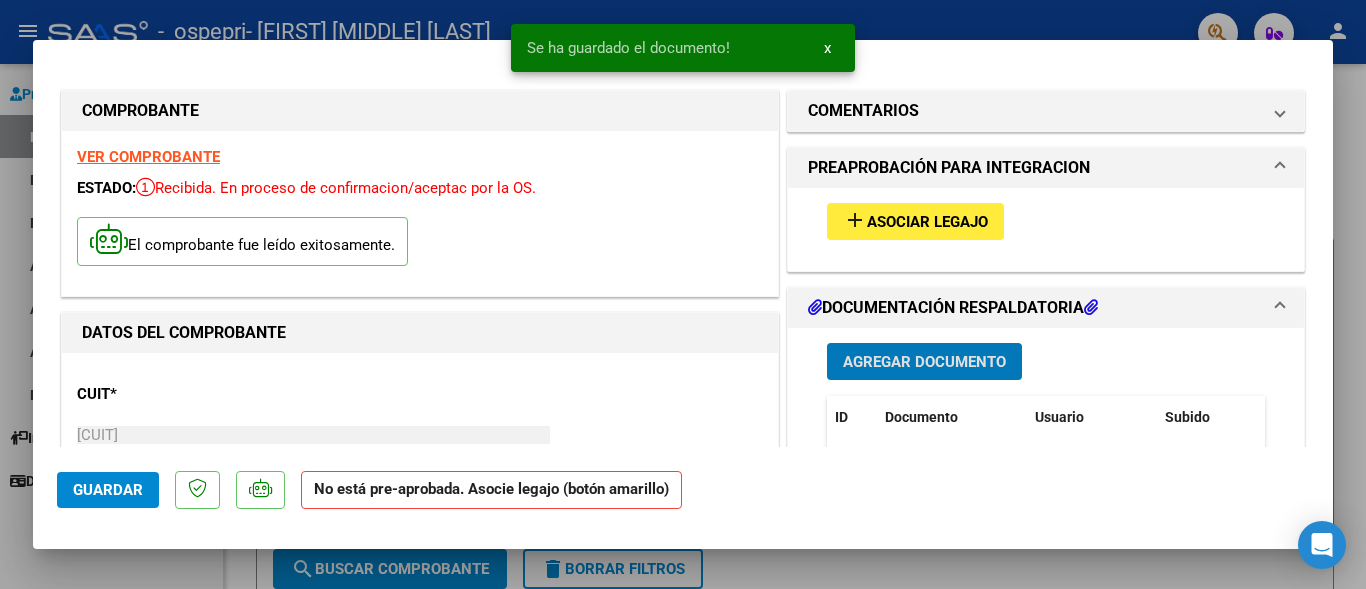 click on "Agregar Documento" at bounding box center [924, 362] 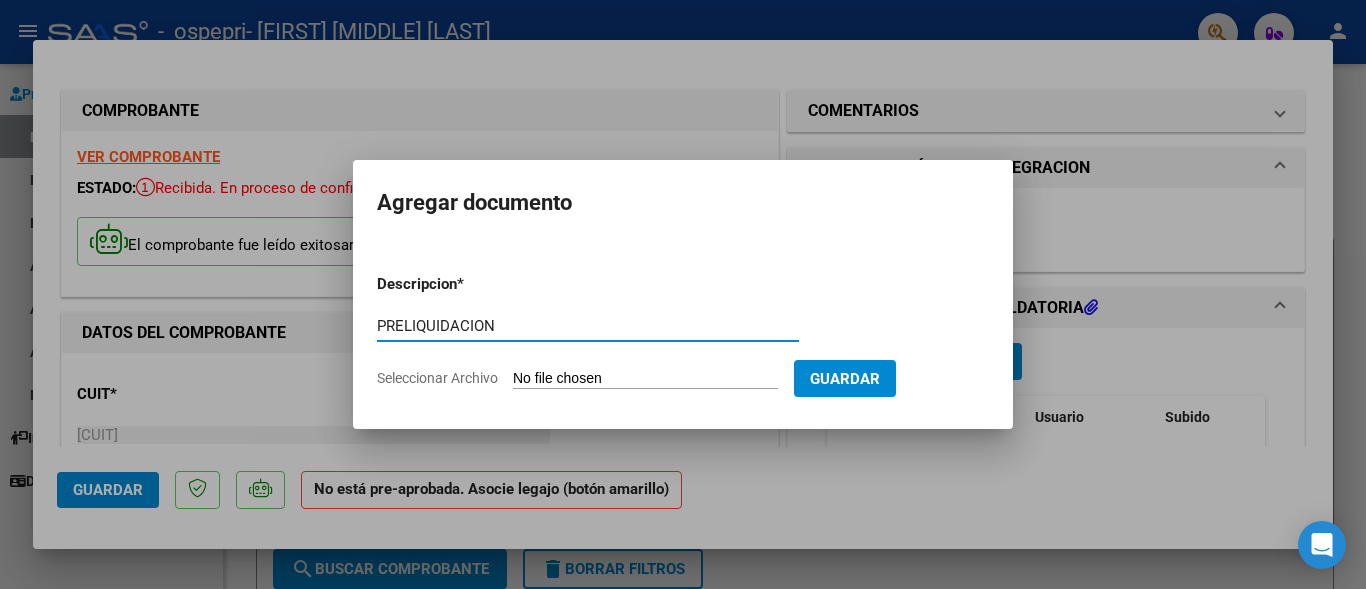type on "PRELIQUIDACION" 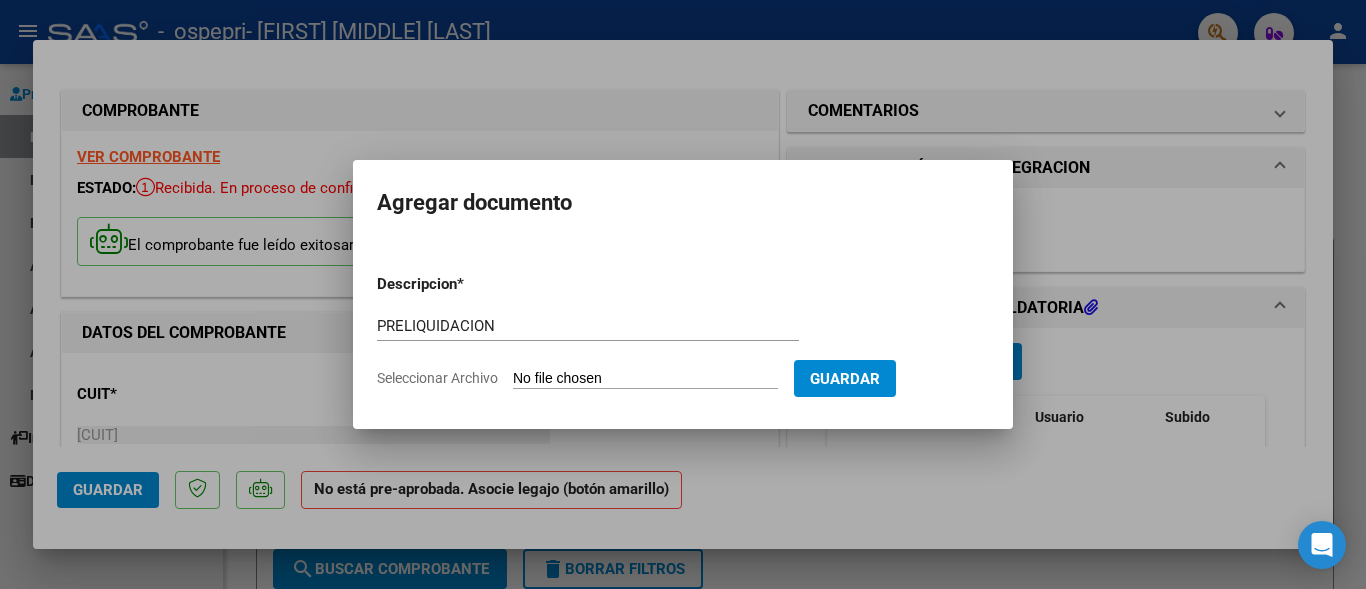 type on "C:\fakepath\apfmimpresionpreliq.pdf" 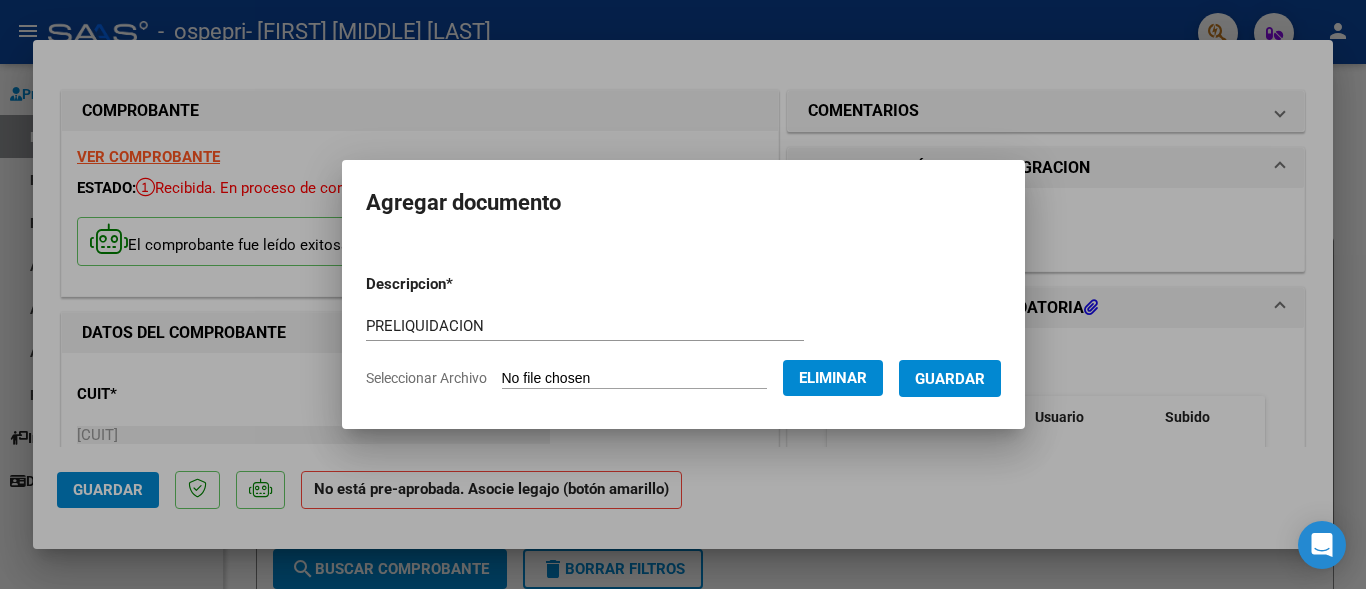 click on "Guardar" at bounding box center [950, 379] 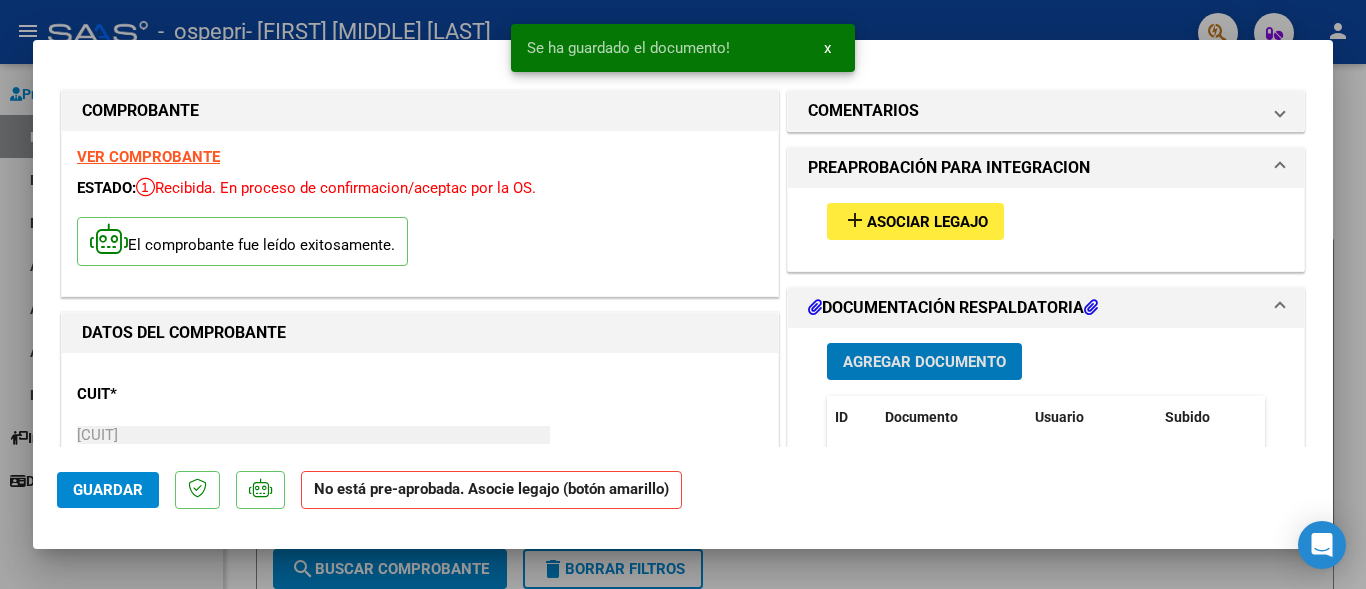 click on "Asociar Legajo" at bounding box center (927, 222) 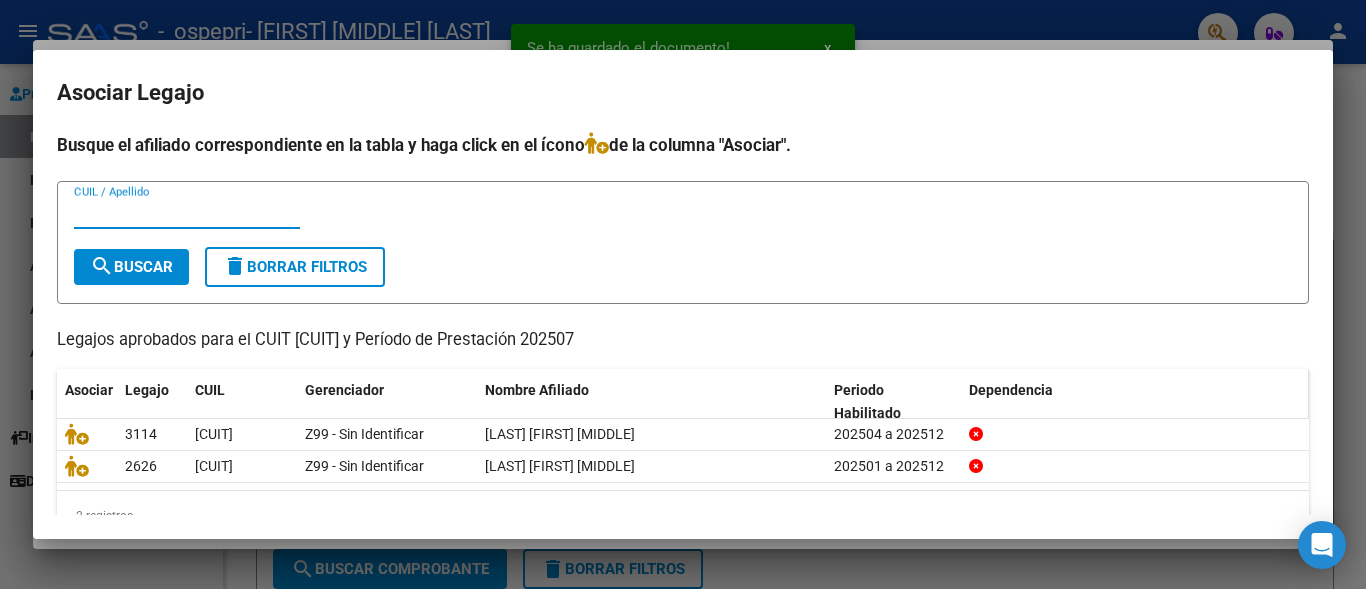 scroll, scrollTop: 44, scrollLeft: 0, axis: vertical 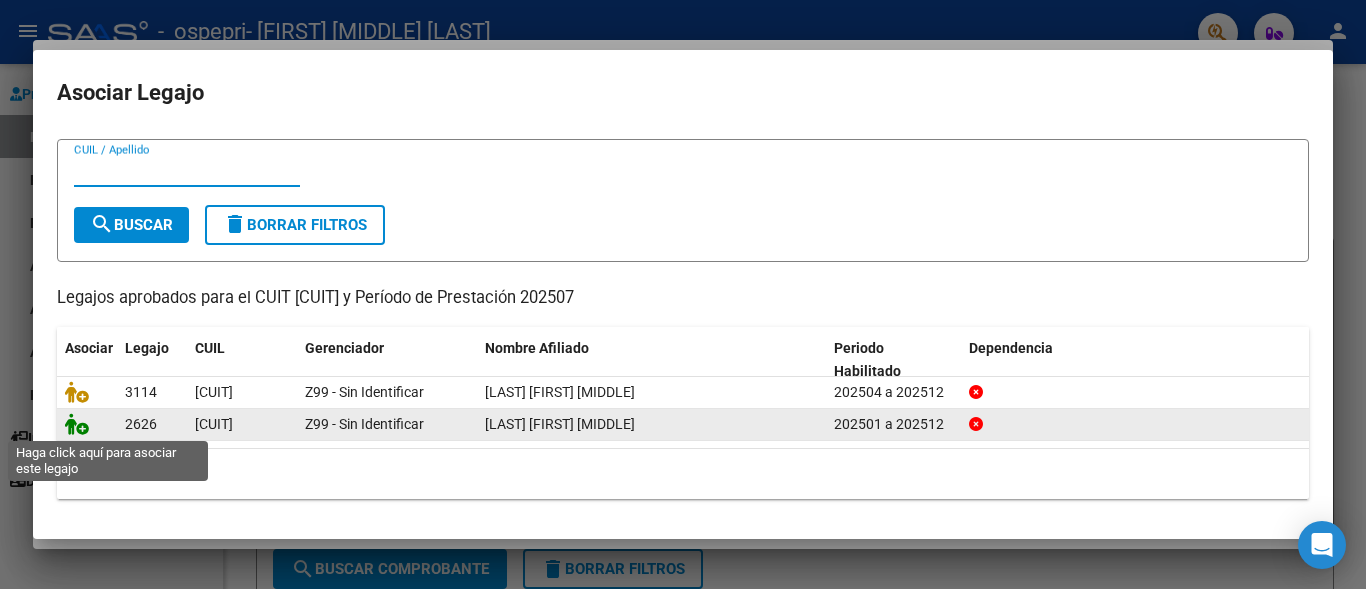 click 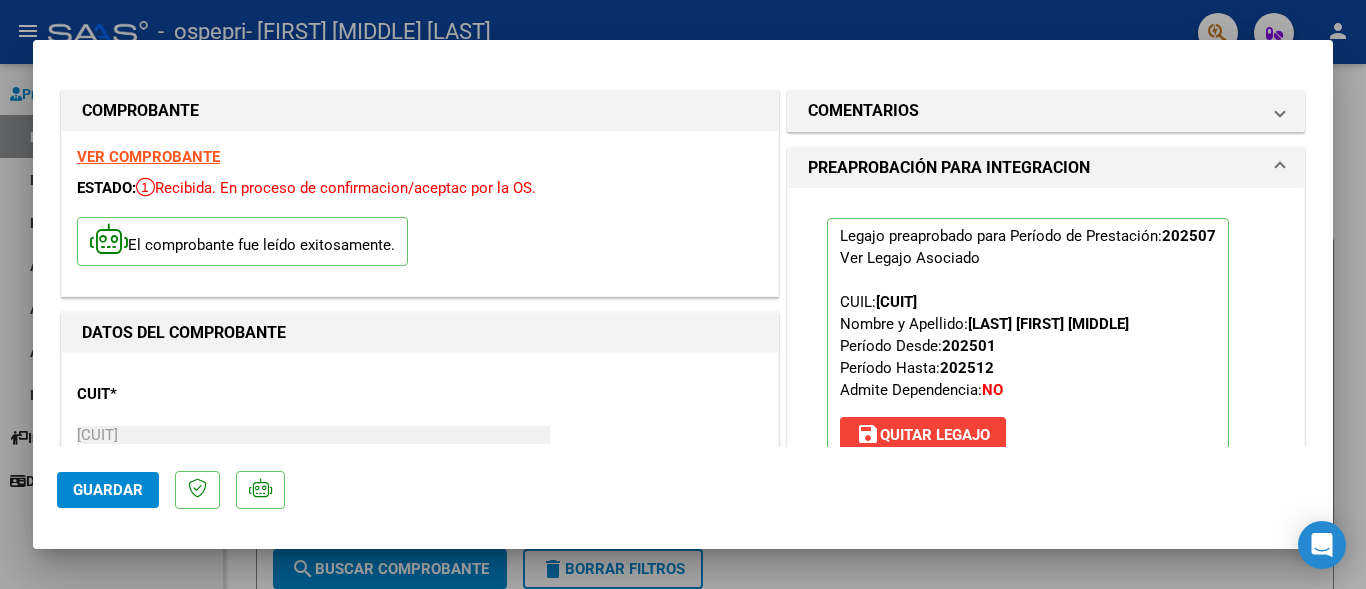 scroll, scrollTop: 200, scrollLeft: 0, axis: vertical 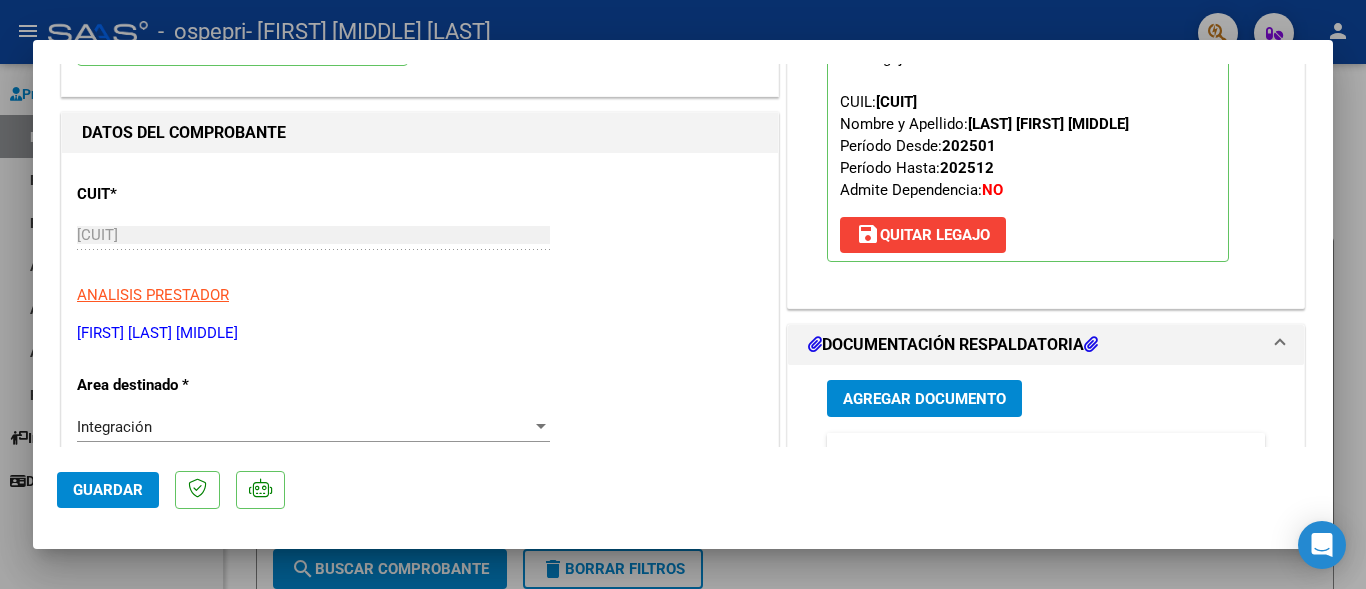 click on "Guardar" 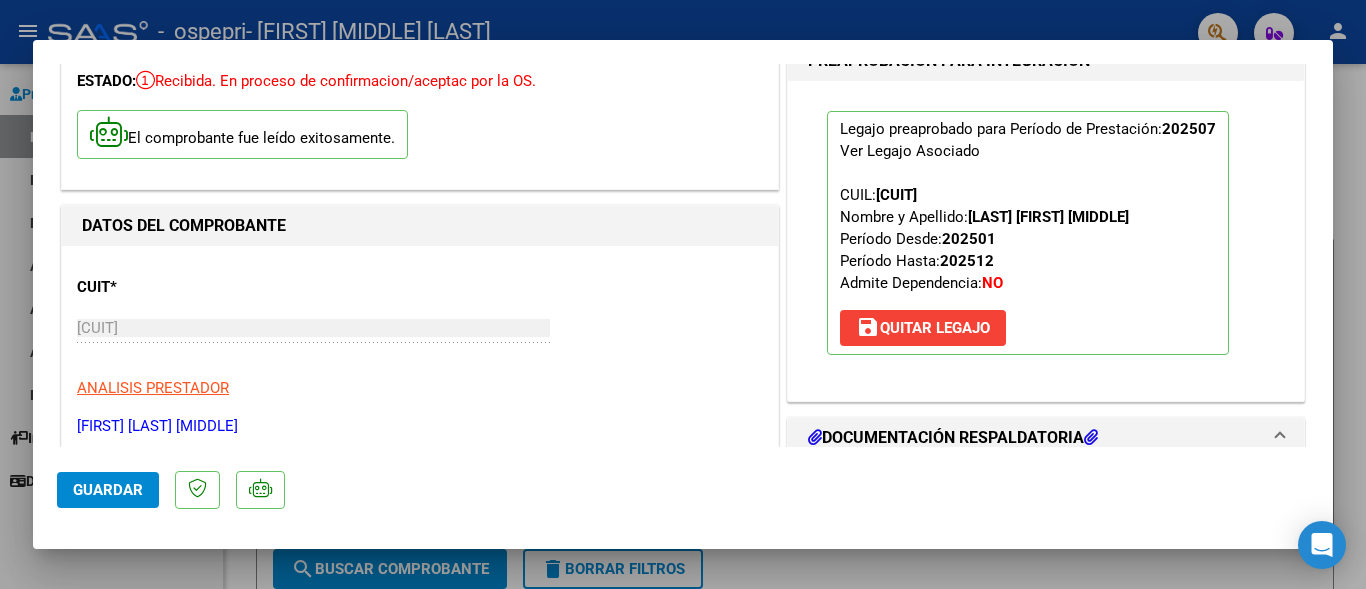 scroll, scrollTop: 0, scrollLeft: 0, axis: both 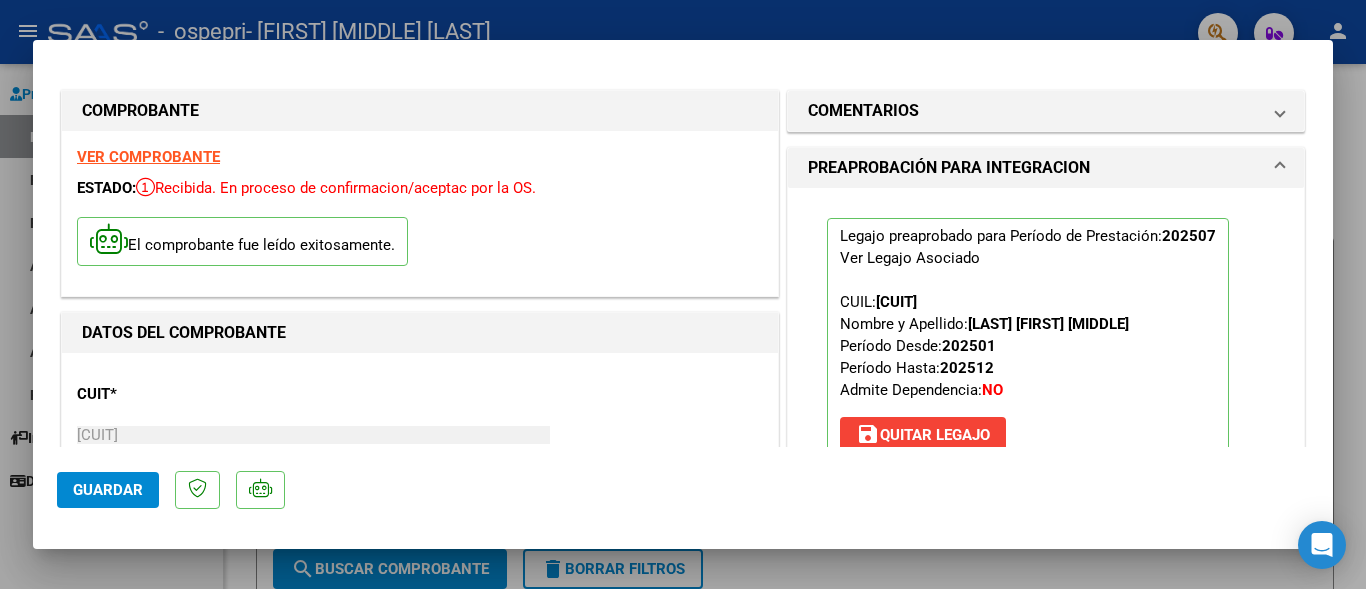 click at bounding box center [683, 294] 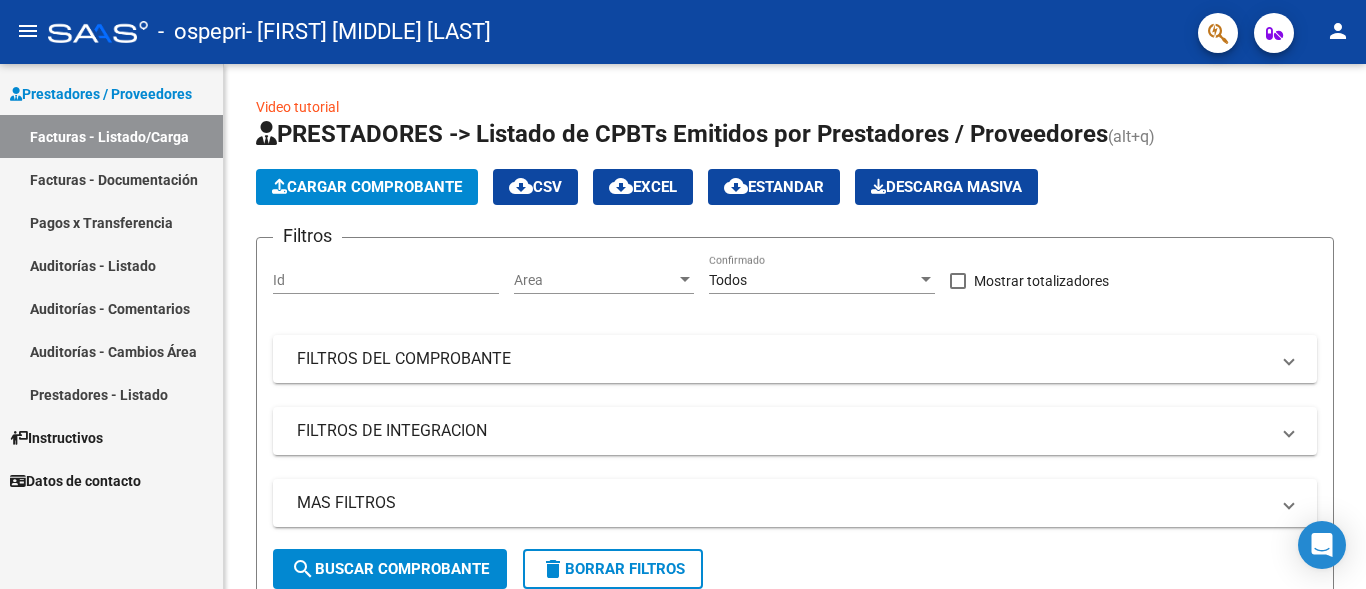 click on "Facturas - Listado/Carga" at bounding box center (111, 136) 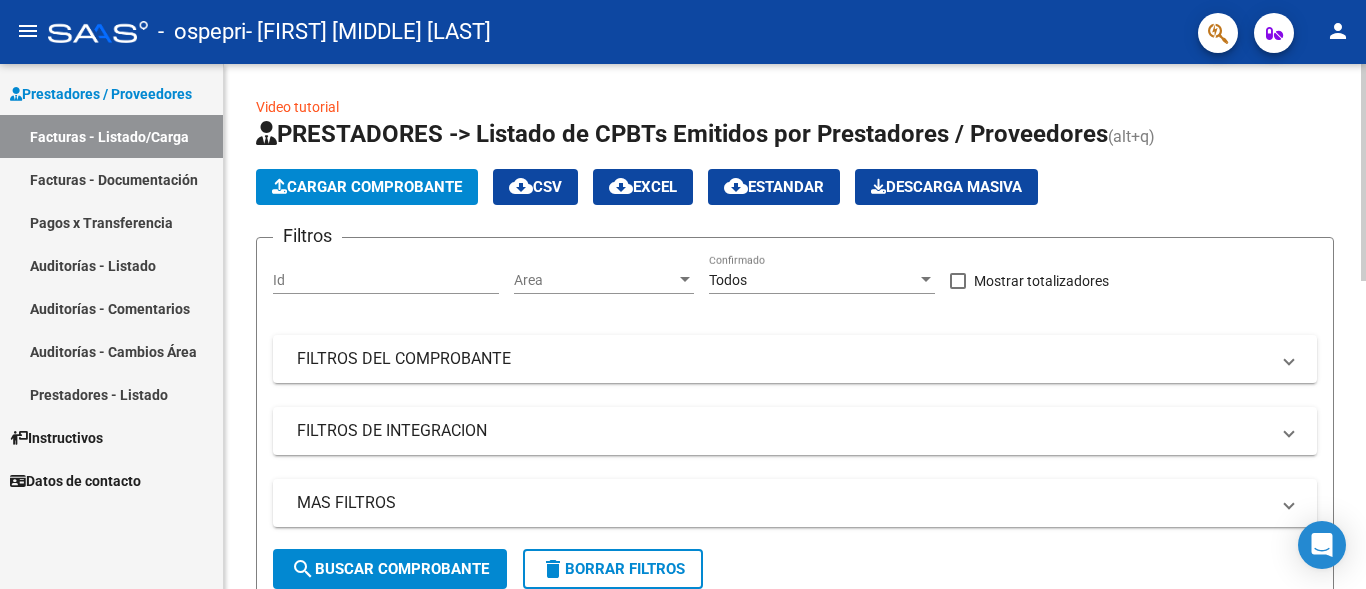 scroll, scrollTop: 300, scrollLeft: 0, axis: vertical 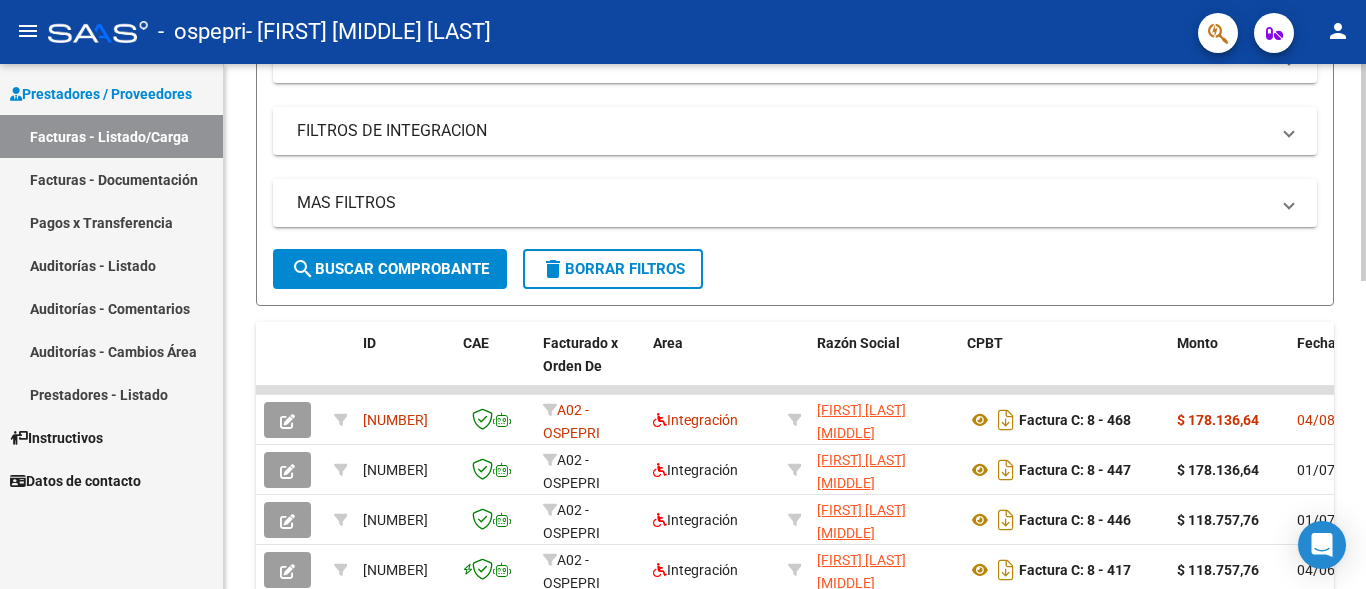 drag, startPoint x: 1034, startPoint y: 277, endPoint x: 747, endPoint y: 261, distance: 287.44565 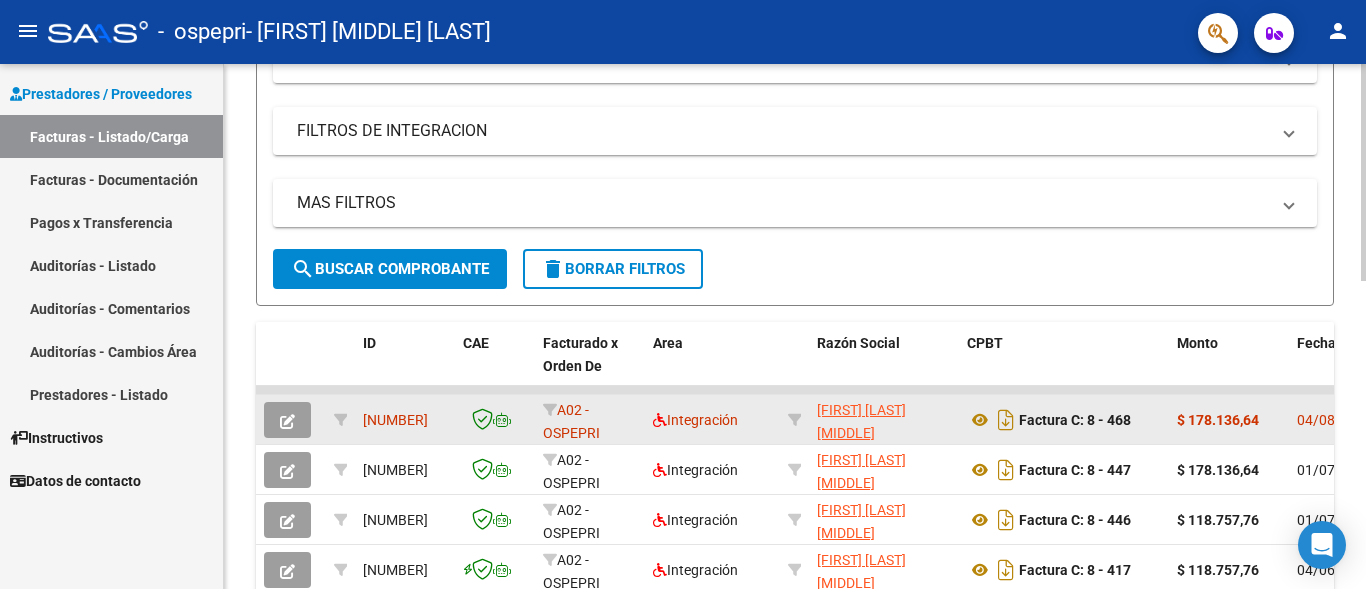 click on "$ 178.136,64" 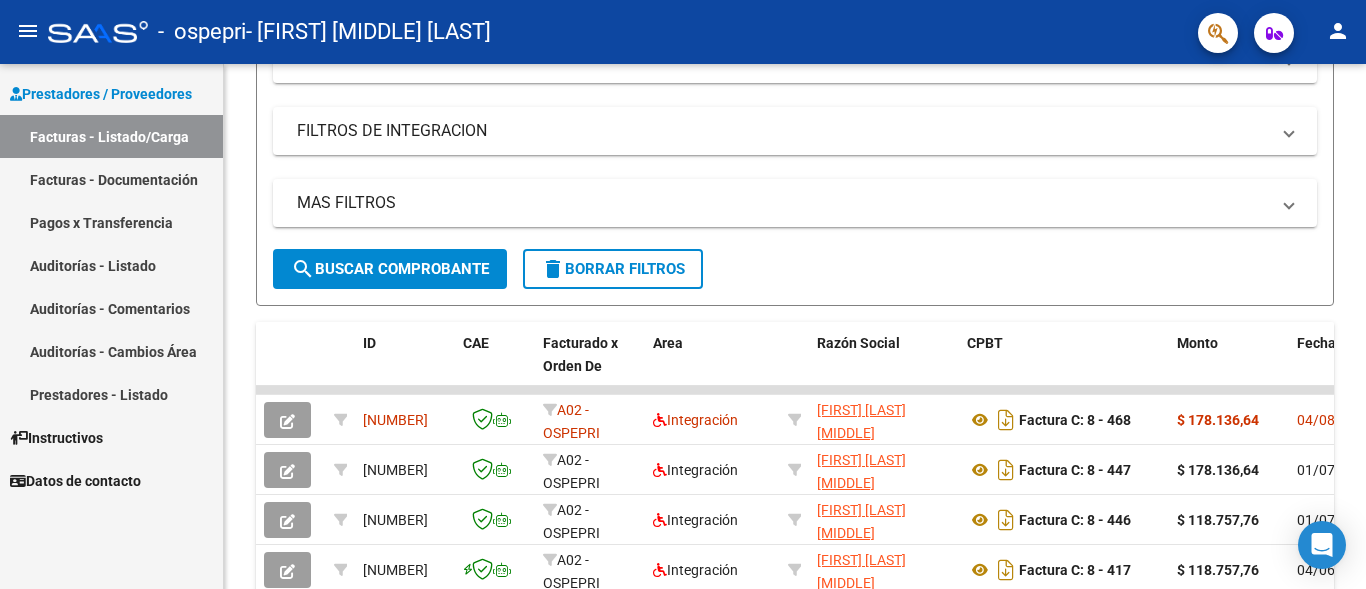click on "Facturas - Listado/Carga" at bounding box center (111, 136) 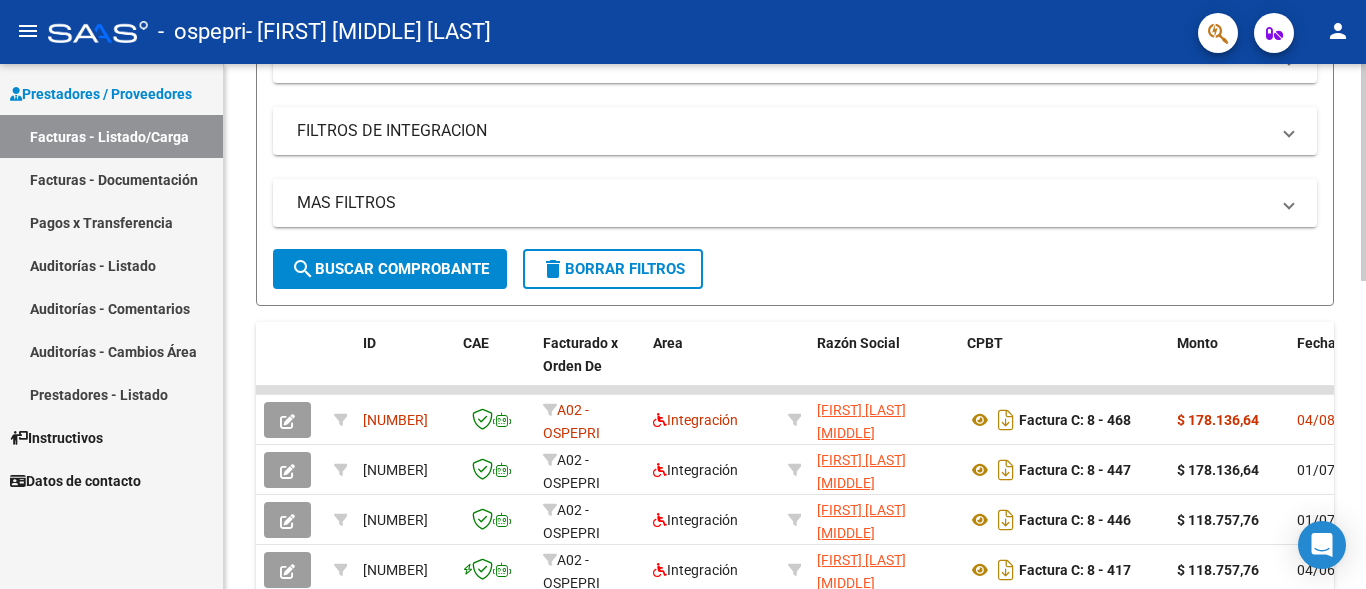 scroll, scrollTop: 0, scrollLeft: 0, axis: both 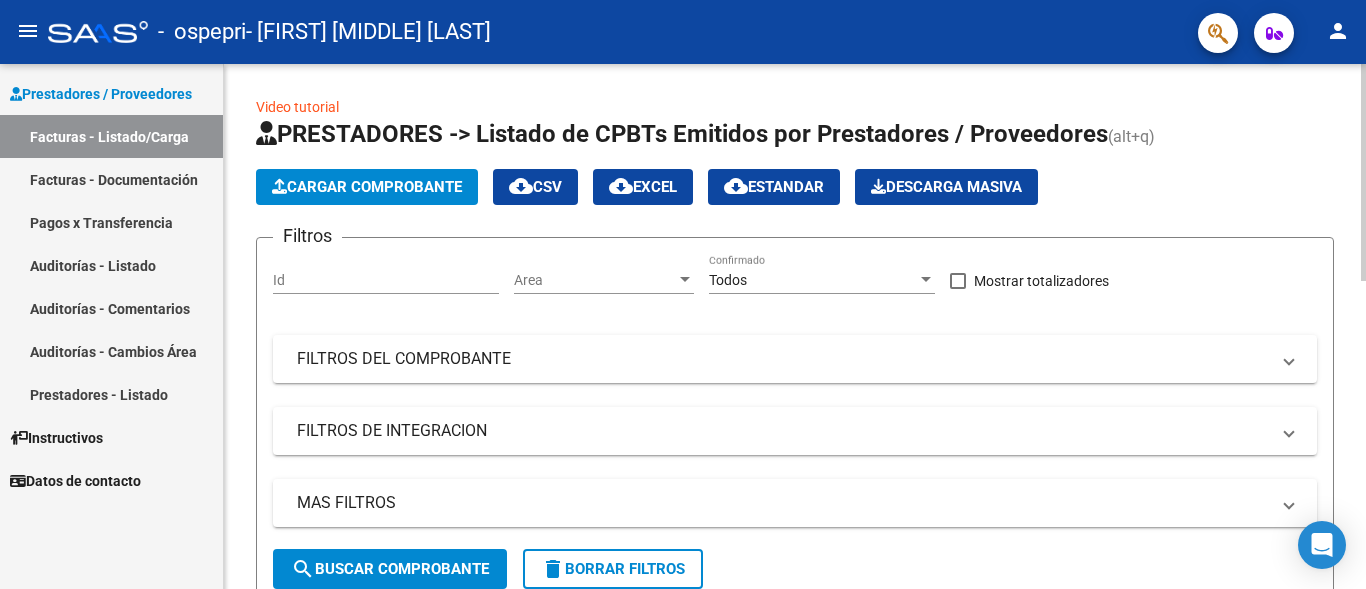 click on "Cargar Comprobante" 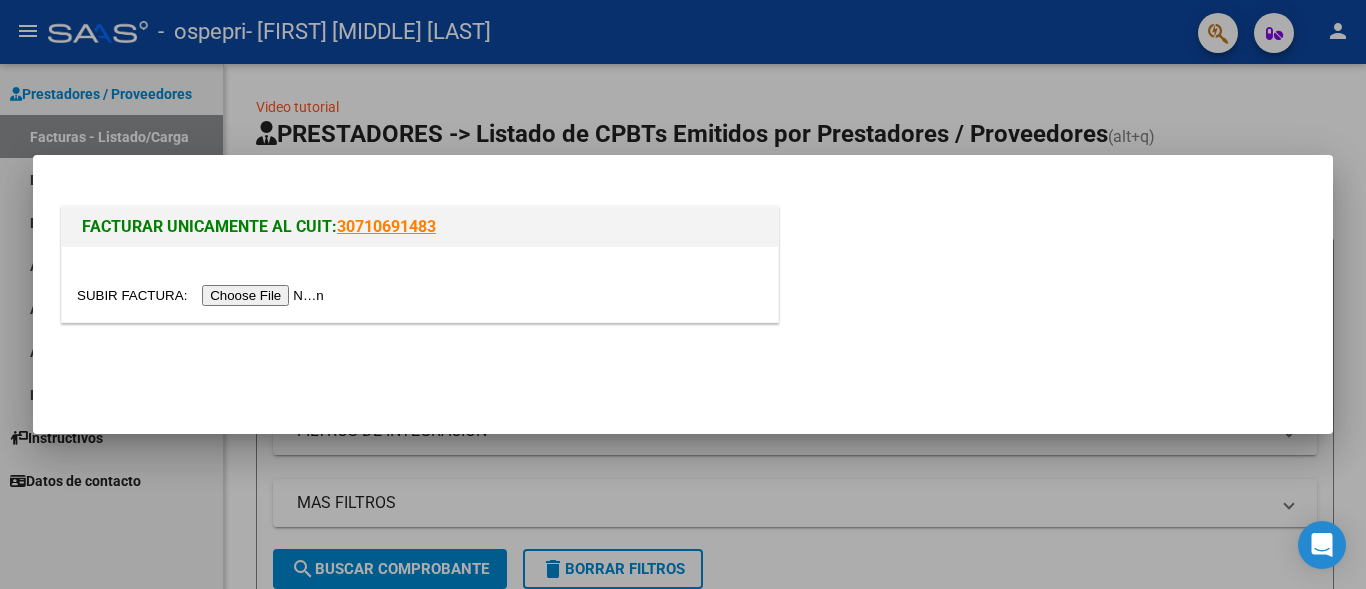 click at bounding box center [203, 295] 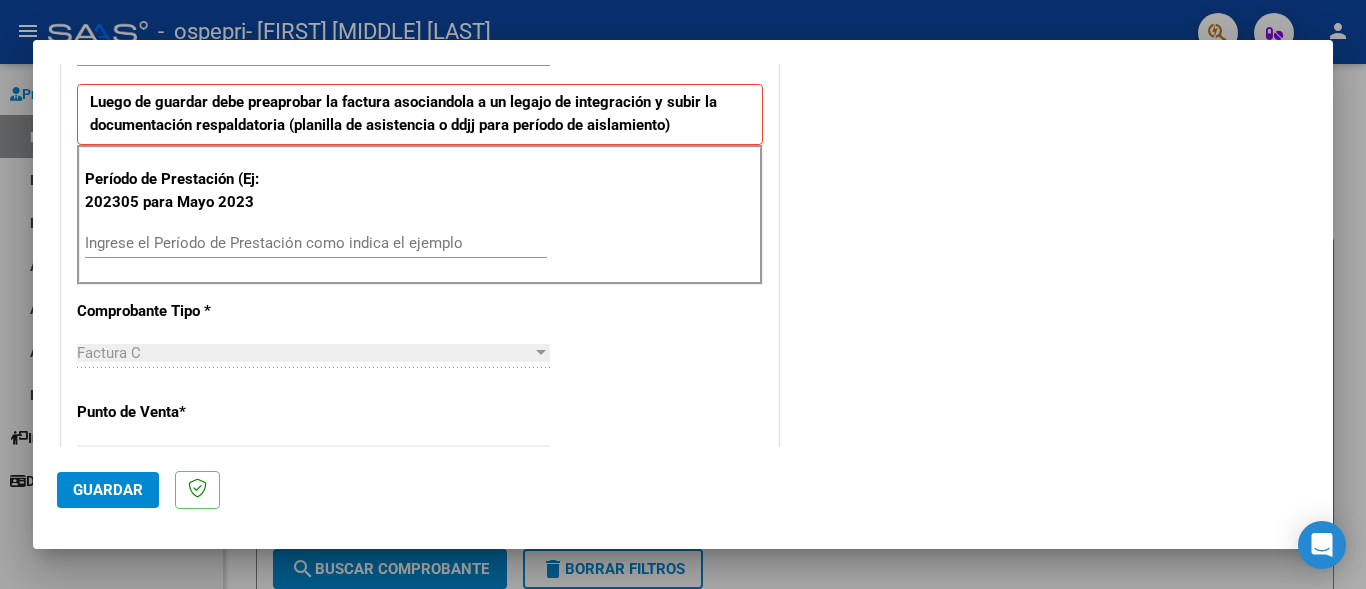 scroll, scrollTop: 400, scrollLeft: 0, axis: vertical 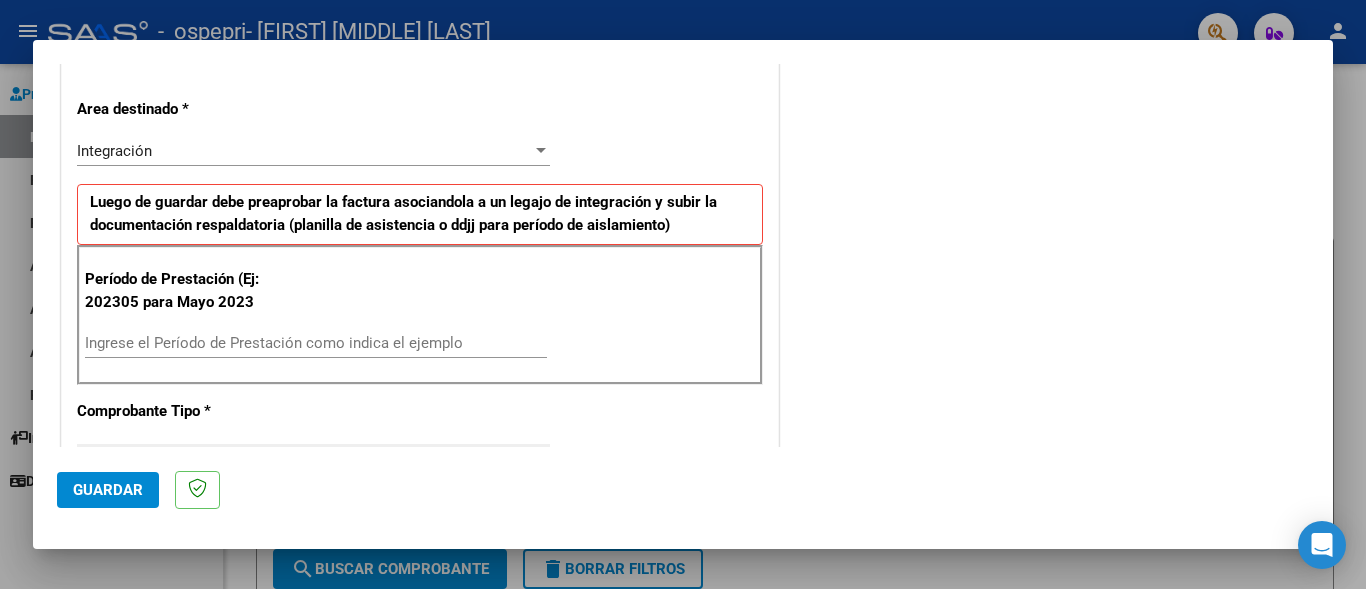 click on "Ingrese el Período de Prestación como indica el ejemplo" at bounding box center (316, 343) 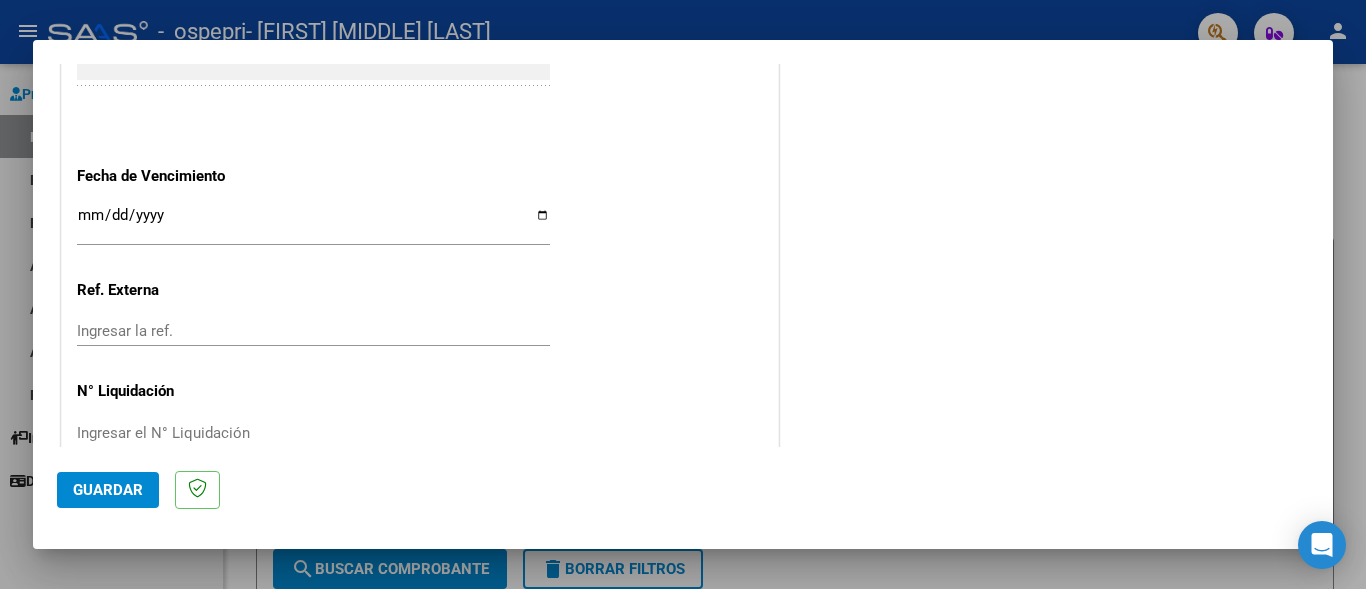 scroll, scrollTop: 1339, scrollLeft: 0, axis: vertical 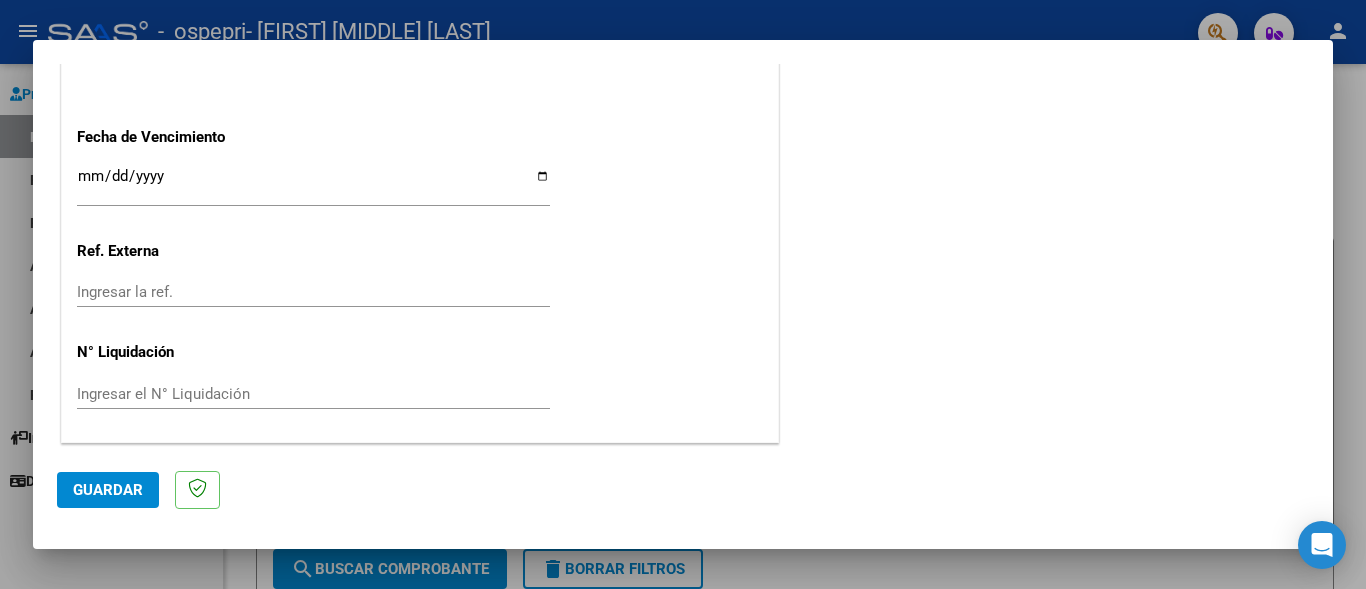 type on "202507" 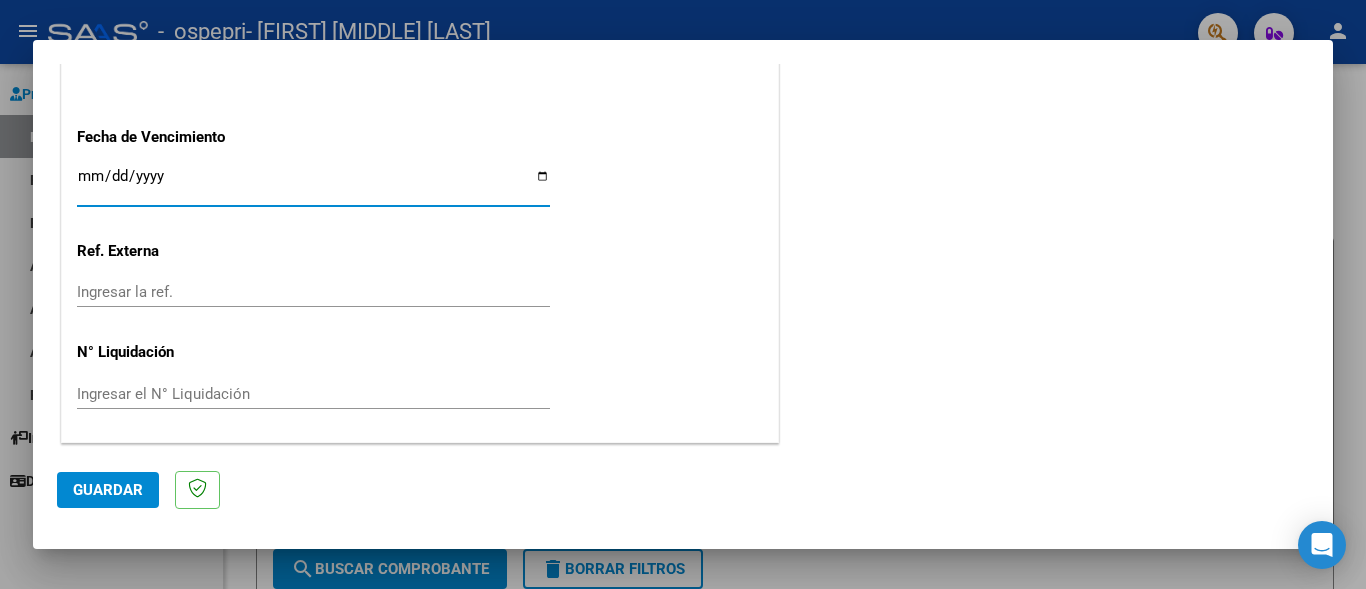type on "2025-08-14" 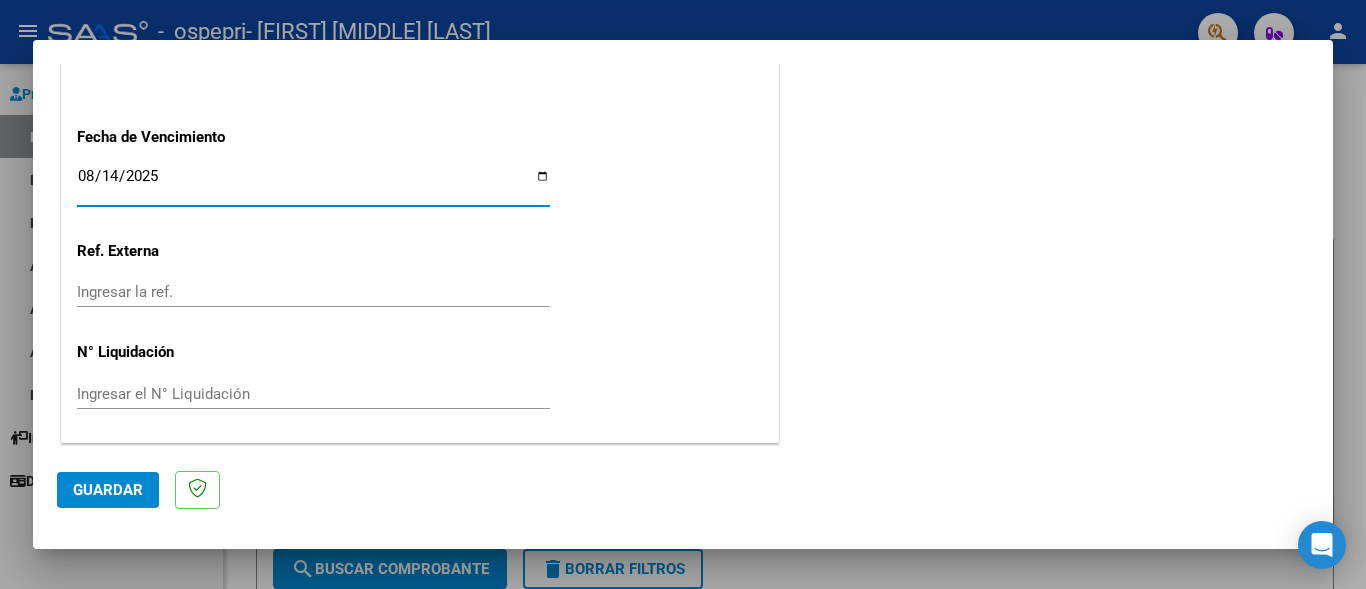 click on "Ingresar el N° Liquidación" at bounding box center (313, 394) 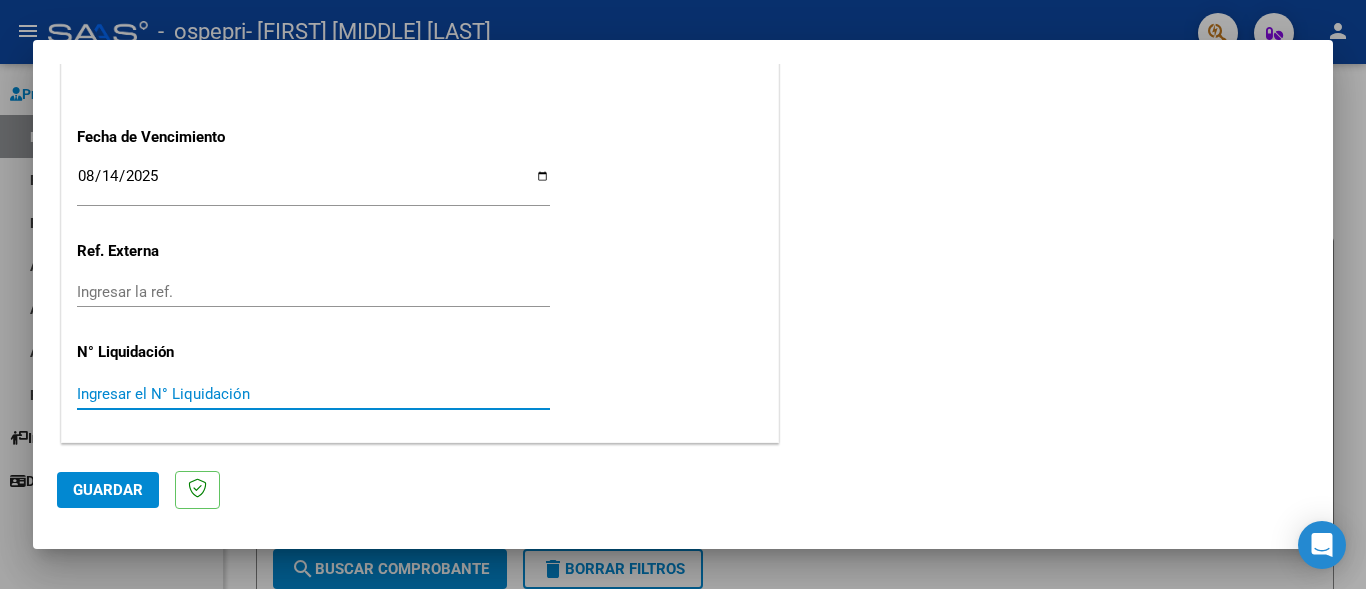 paste on "[NUMBER]" 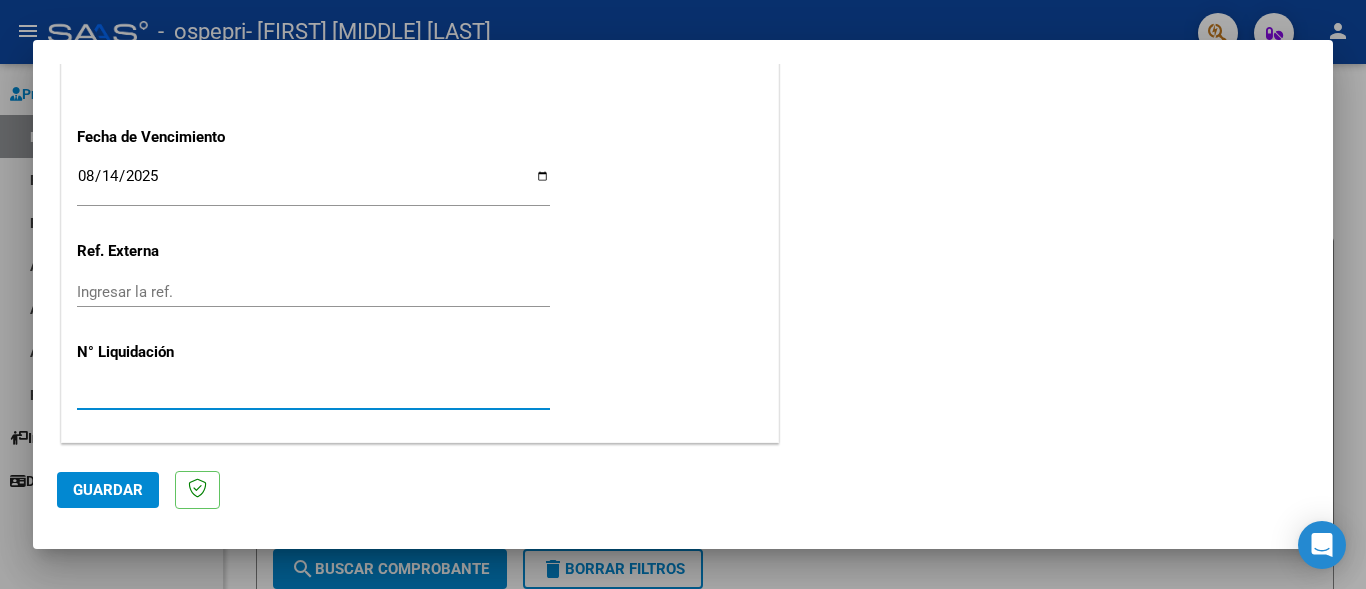 type on "[NUMBER]" 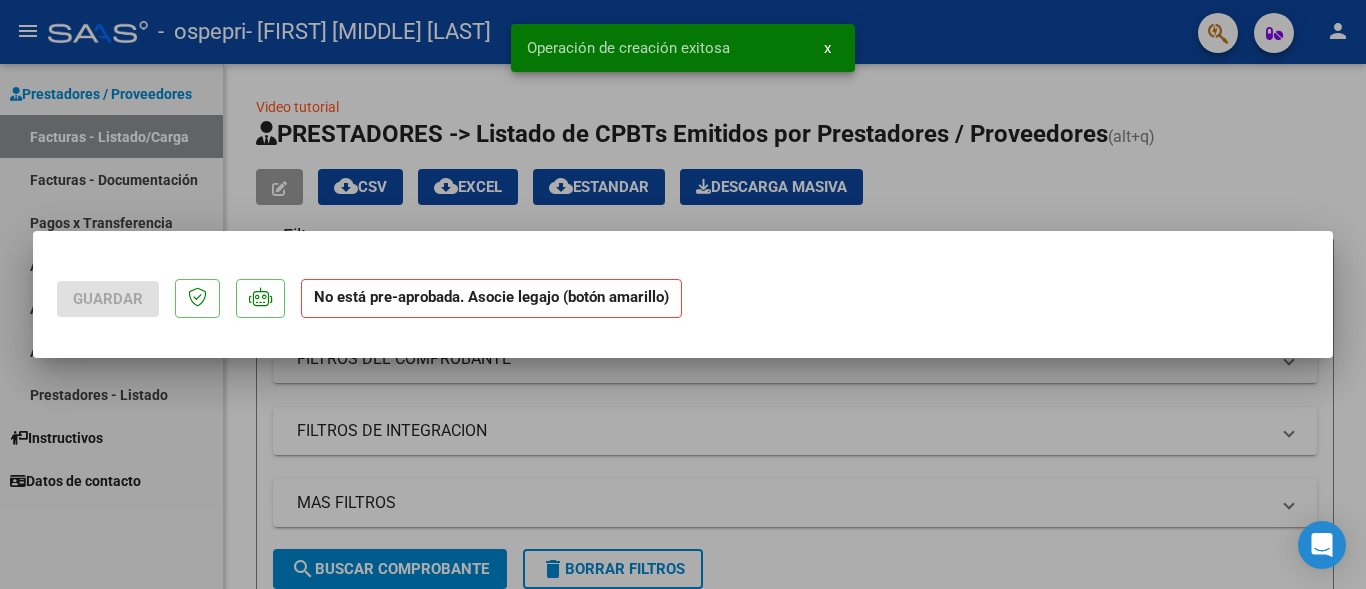 scroll, scrollTop: 0, scrollLeft: 0, axis: both 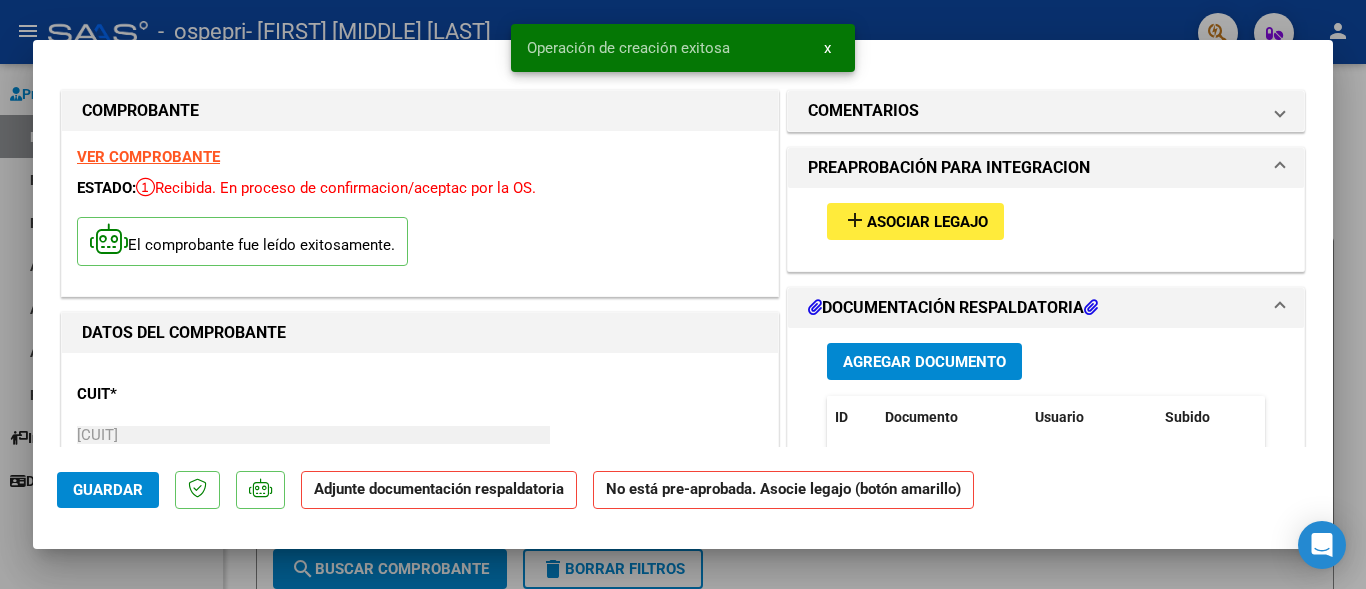 click on "Asociar Legajo" at bounding box center [927, 222] 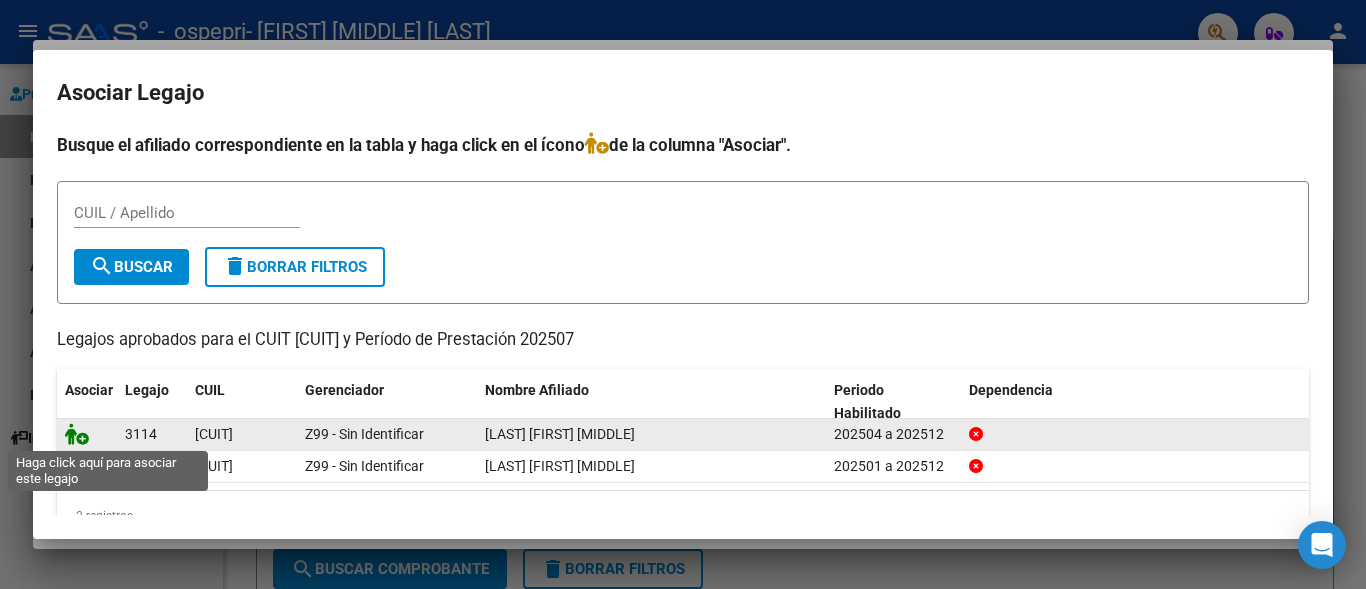 click 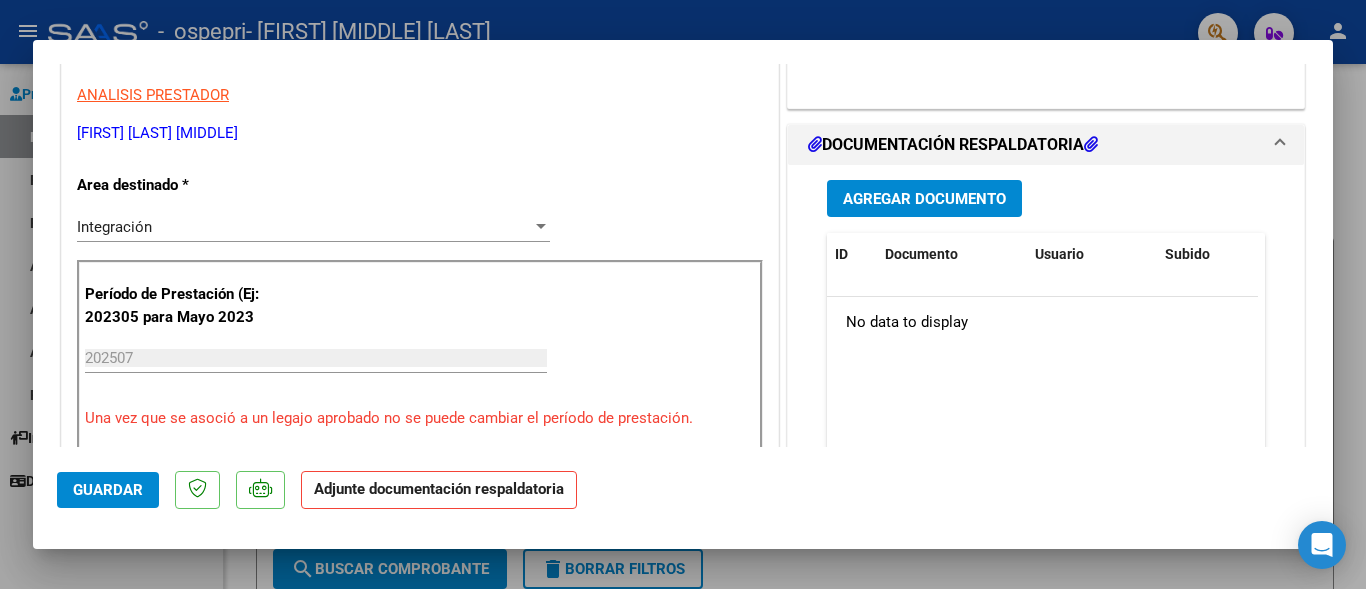 scroll, scrollTop: 500, scrollLeft: 0, axis: vertical 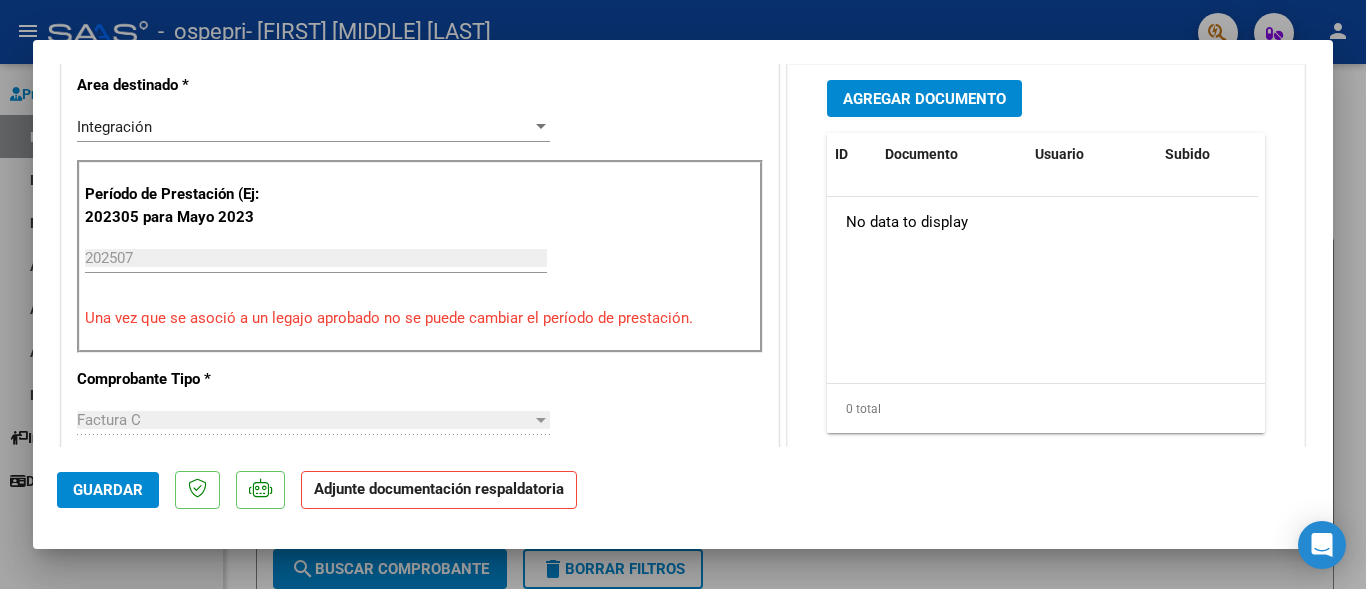 click on "Agregar Documento" at bounding box center [924, 99] 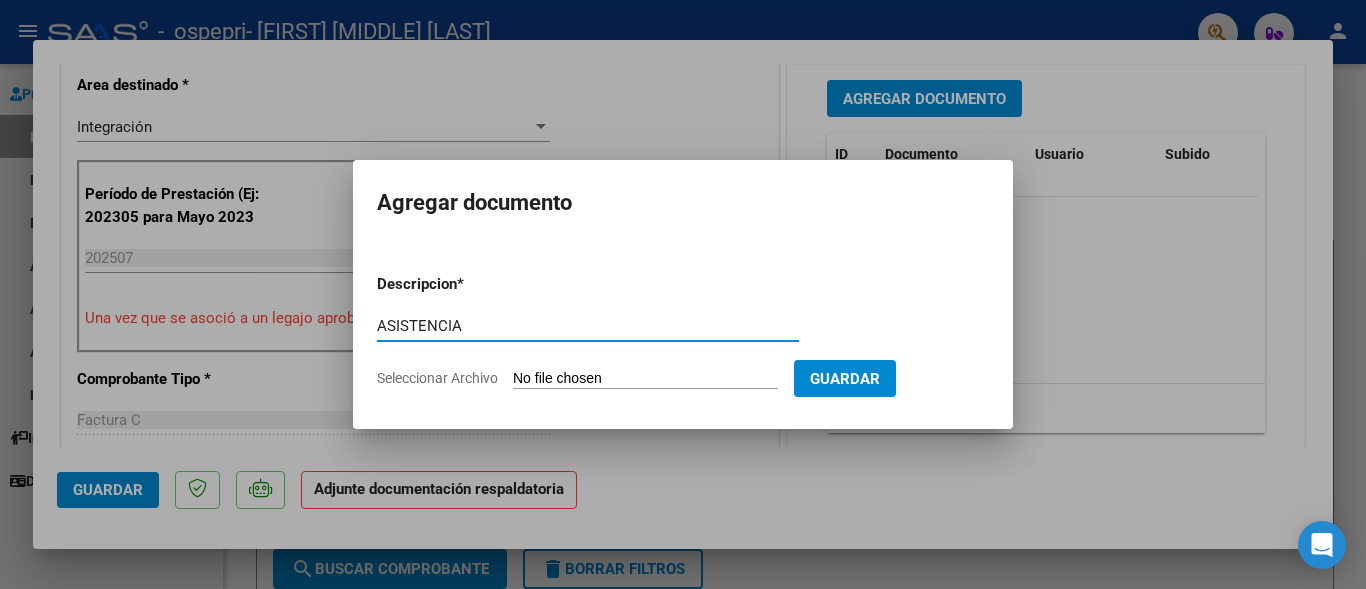 type on "ASISTENCIA" 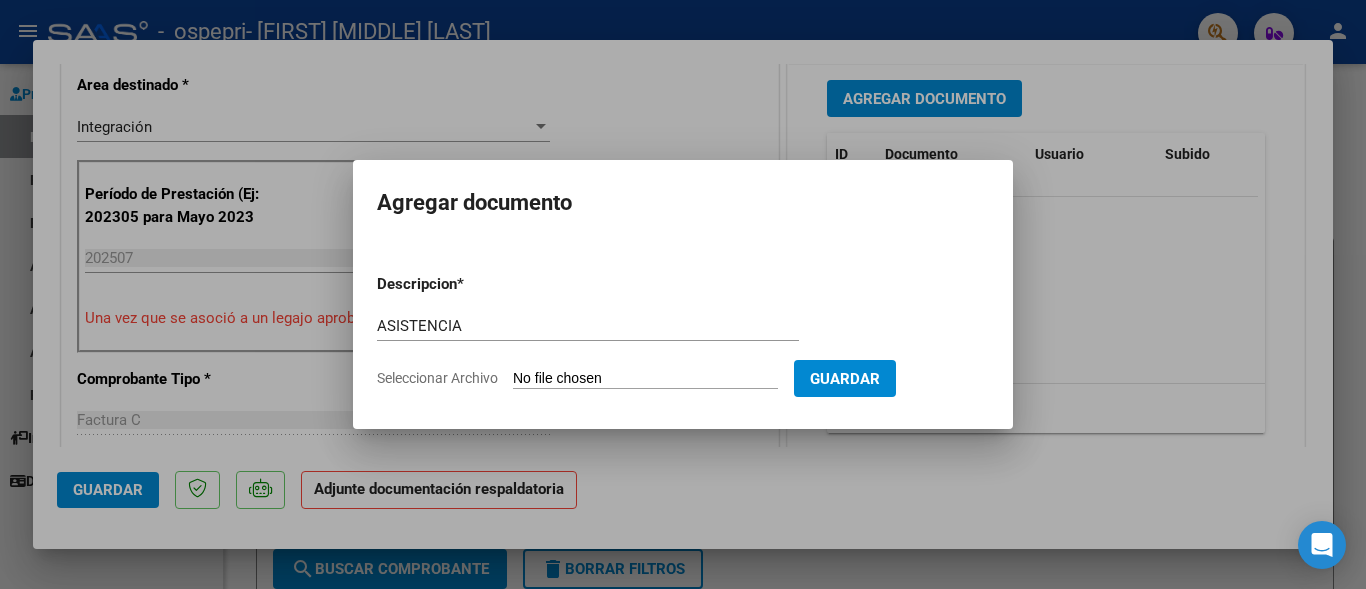 type on "C:\fakepath\CIELO 1.jpeg" 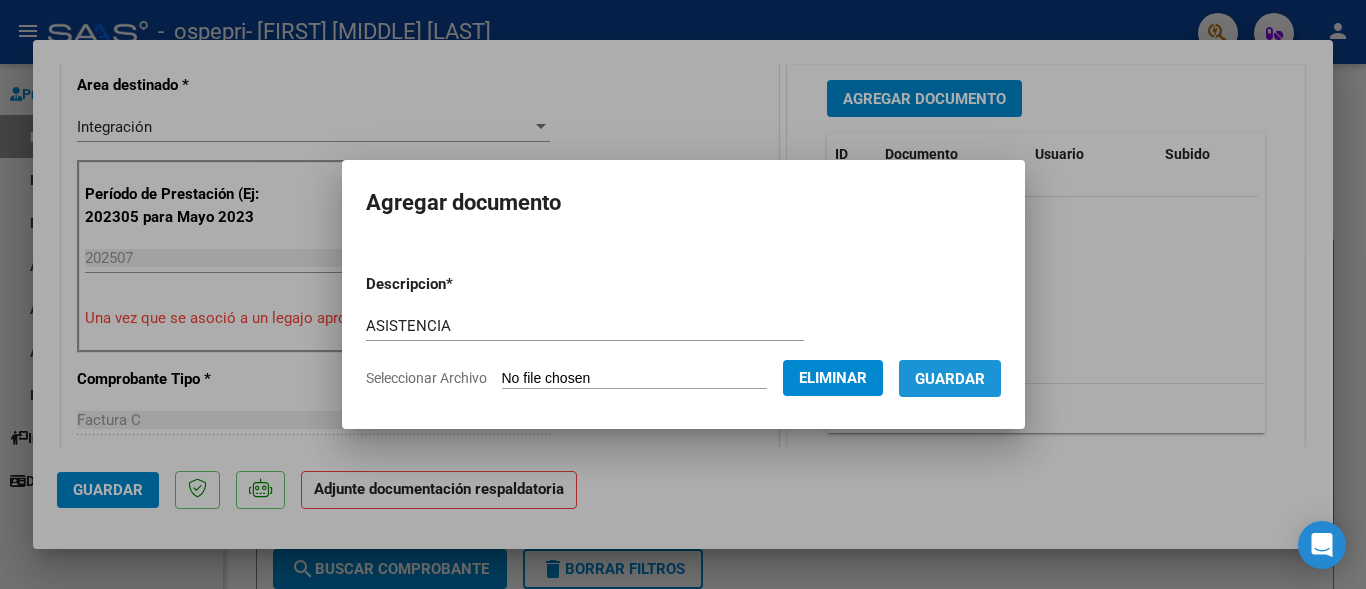 click on "Guardar" at bounding box center [950, 379] 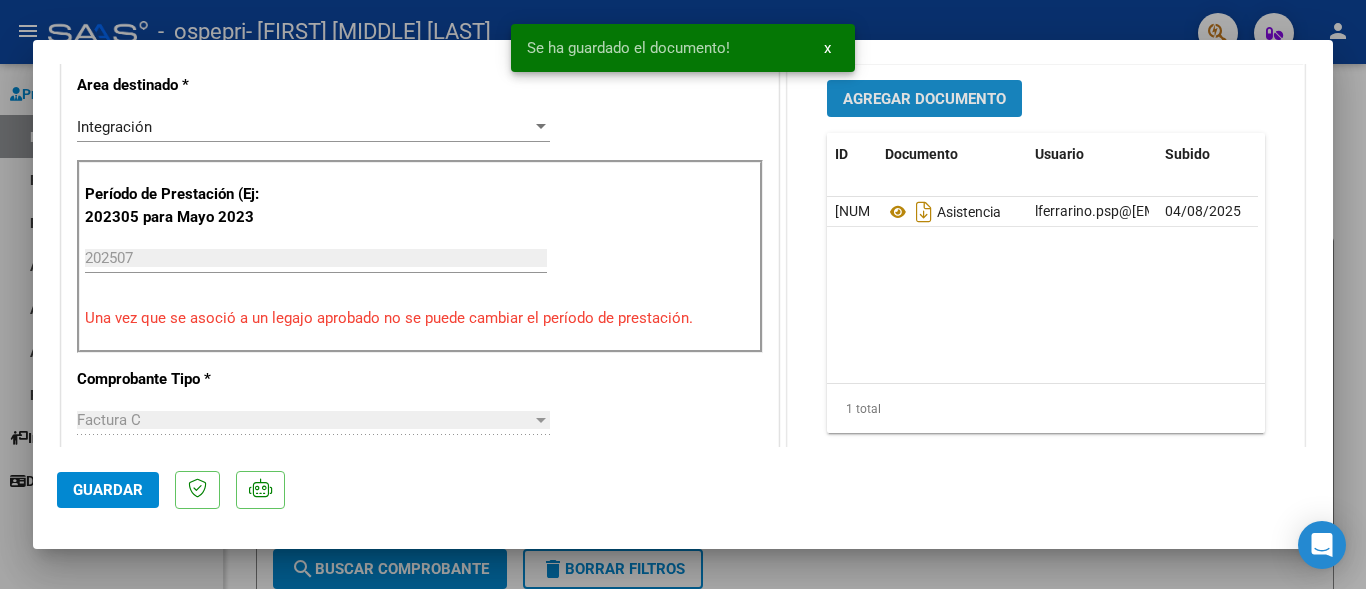 click on "Agregar Documento" at bounding box center [924, 99] 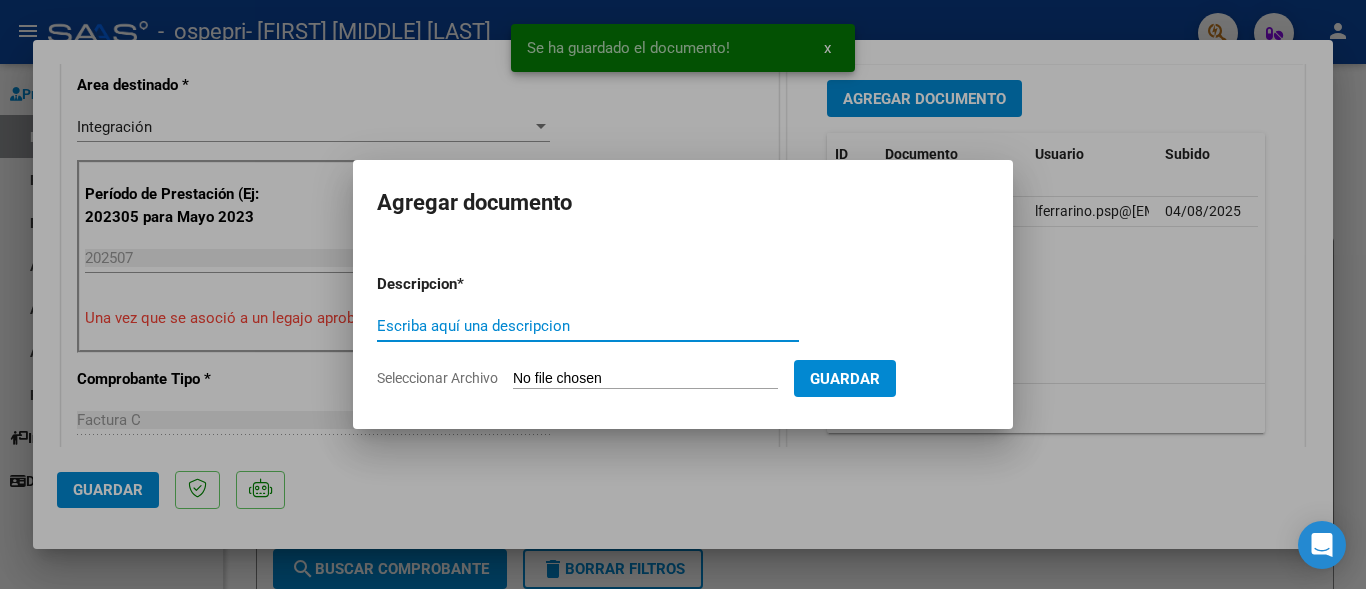click on "Escriba aquí una descripcion" at bounding box center (588, 326) 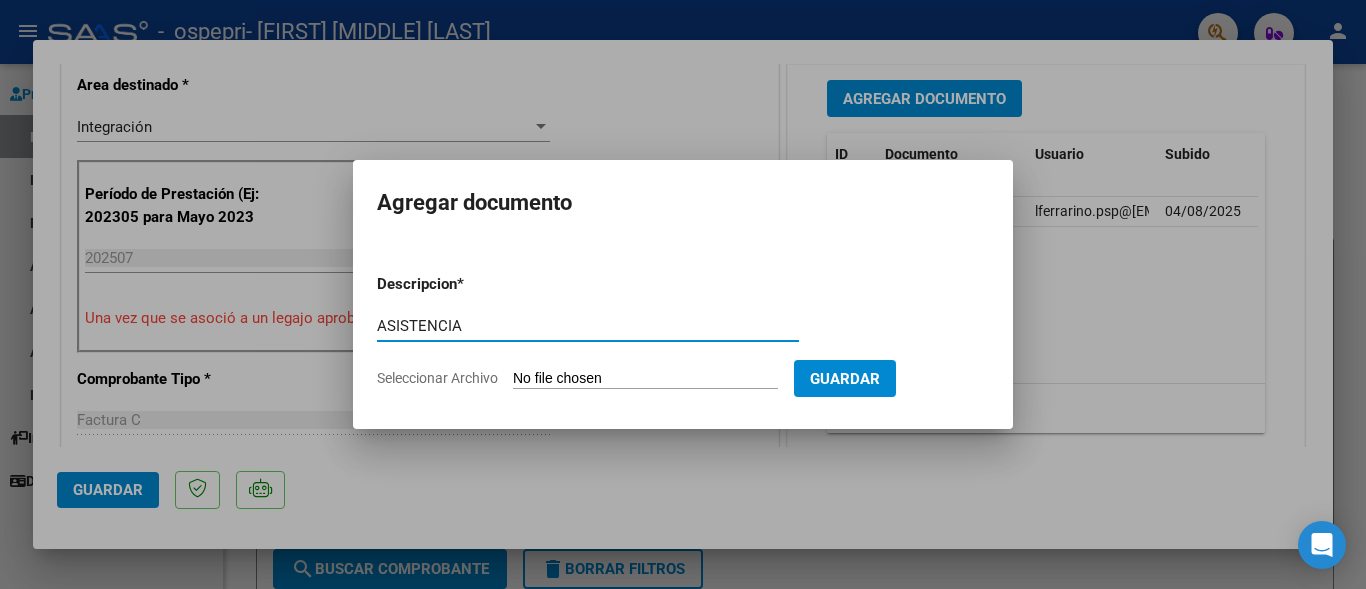 type on "ASISTENCIA" 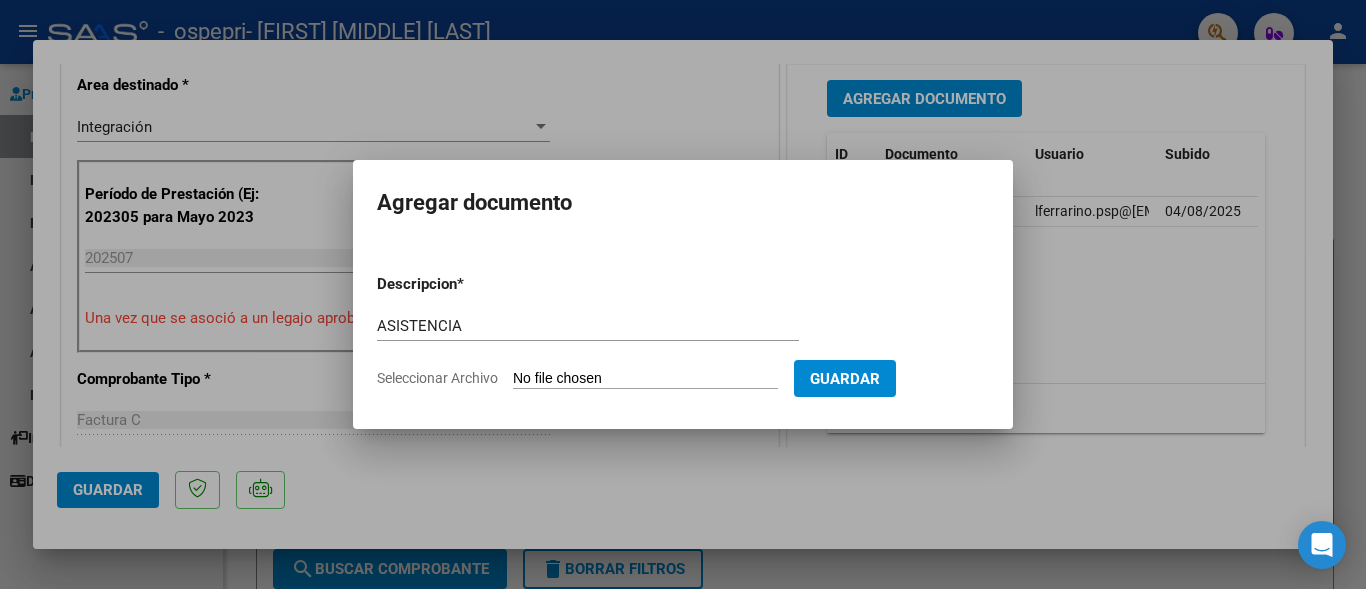 type on "C:\fakepath\CIELO2.jpeg" 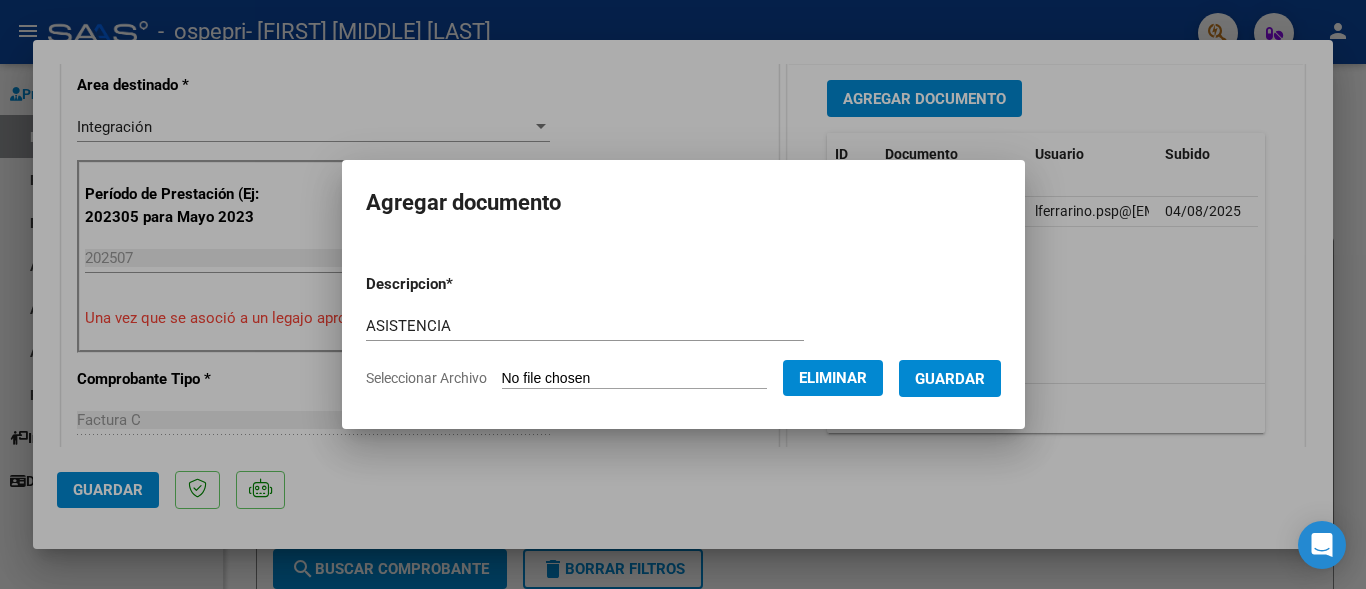click on "Guardar" at bounding box center (950, 379) 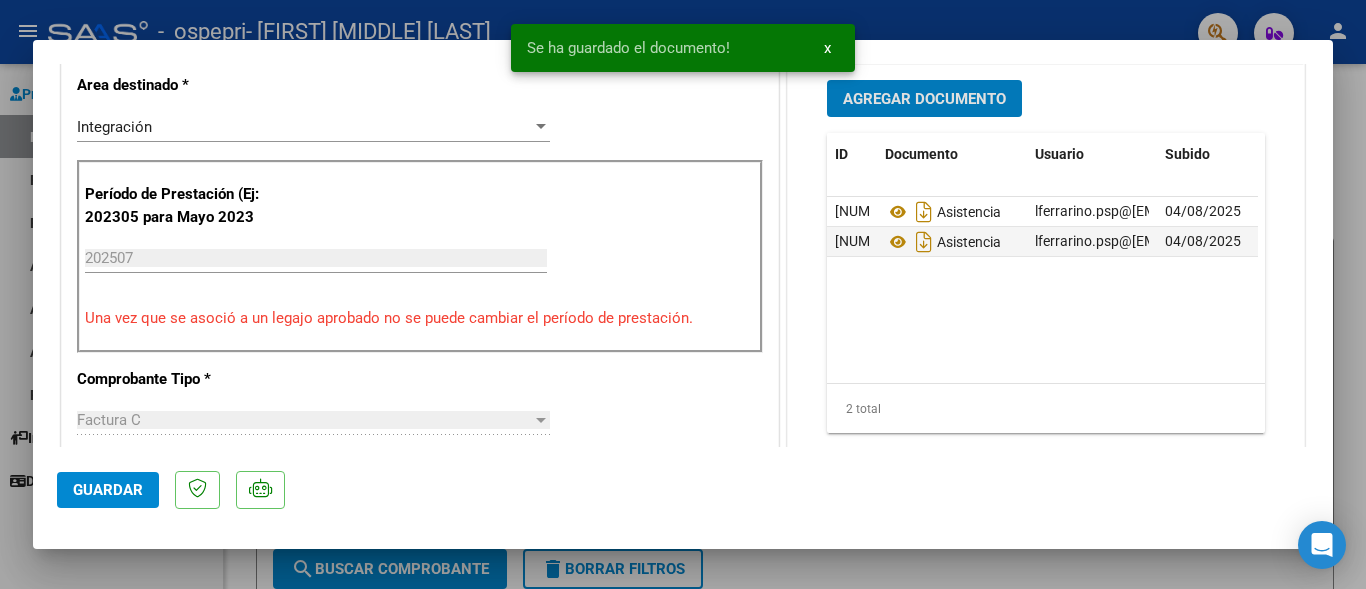 click on "Agregar Documento" at bounding box center (924, 99) 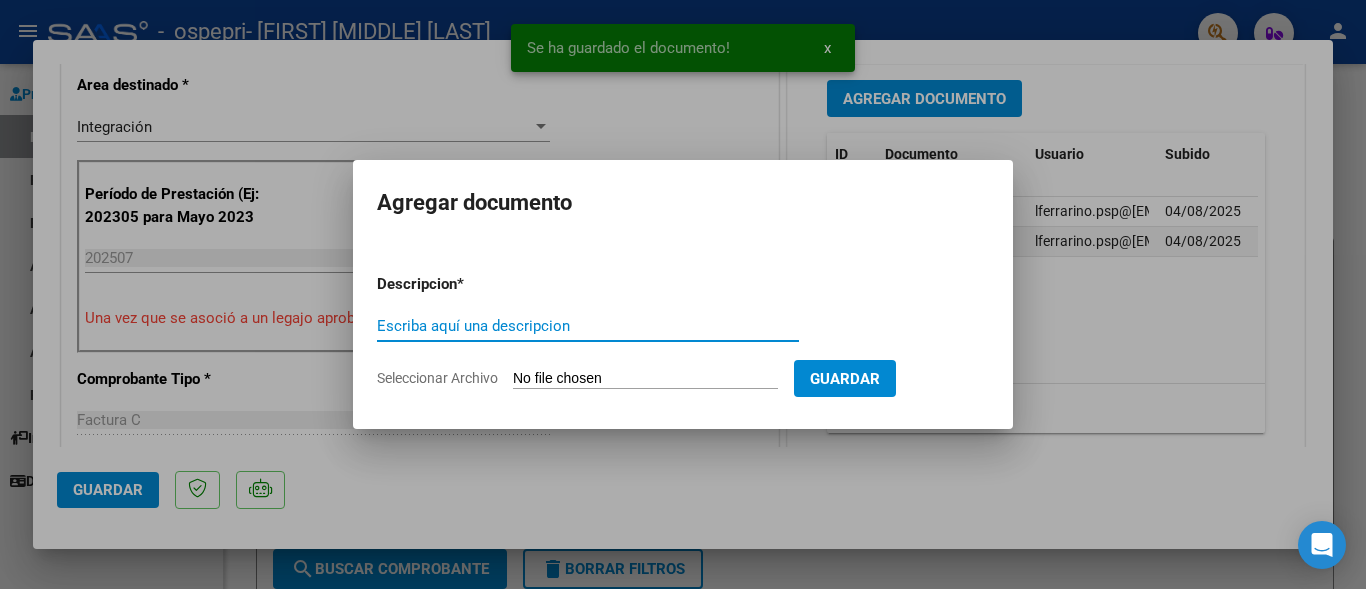 click on "Escriba aquí una descripcion" at bounding box center [588, 326] 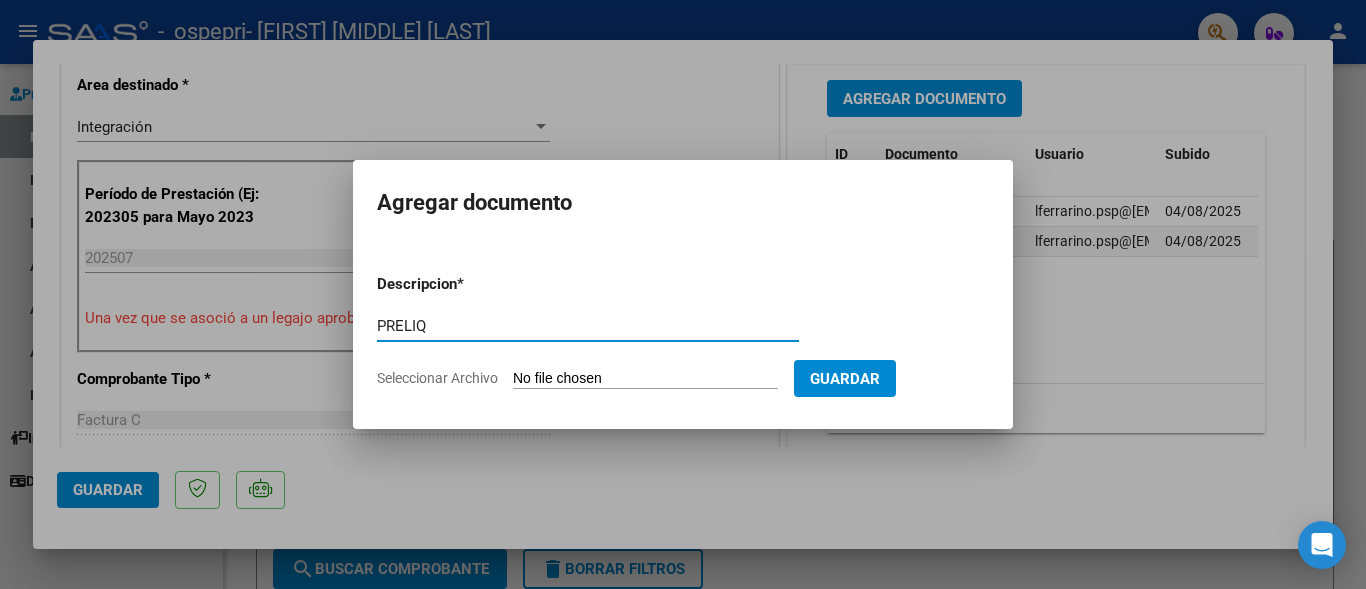 type on "PRELIQ" 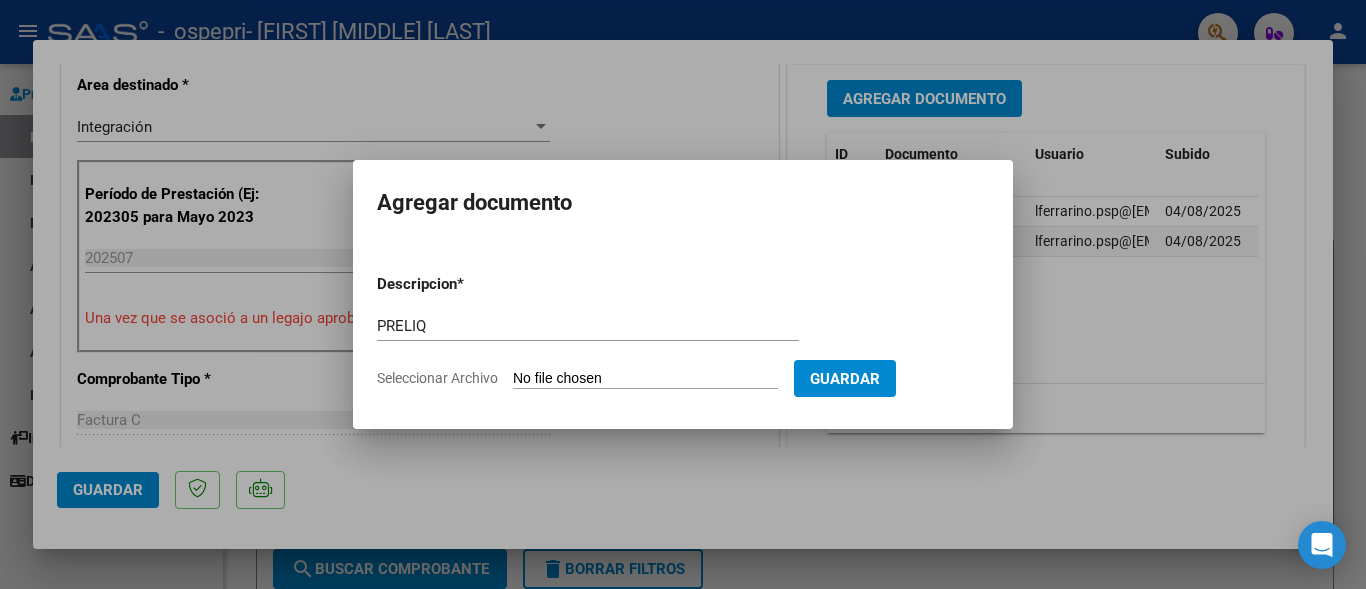 type on "C:\fakepath\apfmimpresionpreliq.pdf" 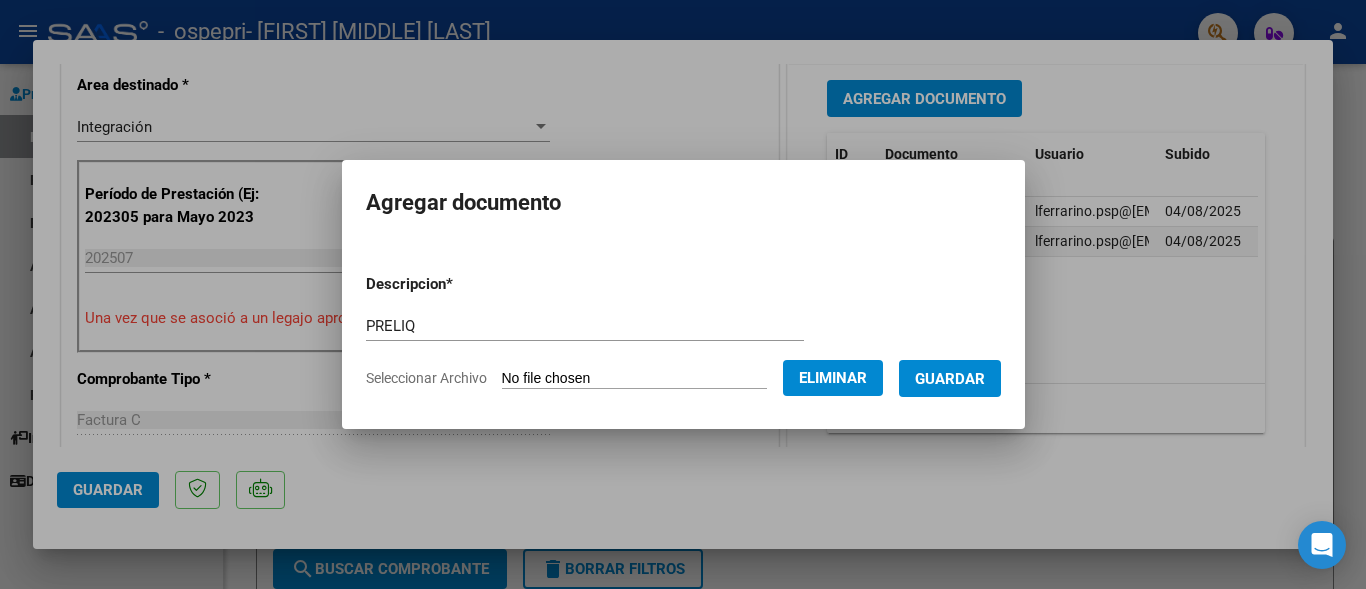click on "Guardar" at bounding box center (950, 379) 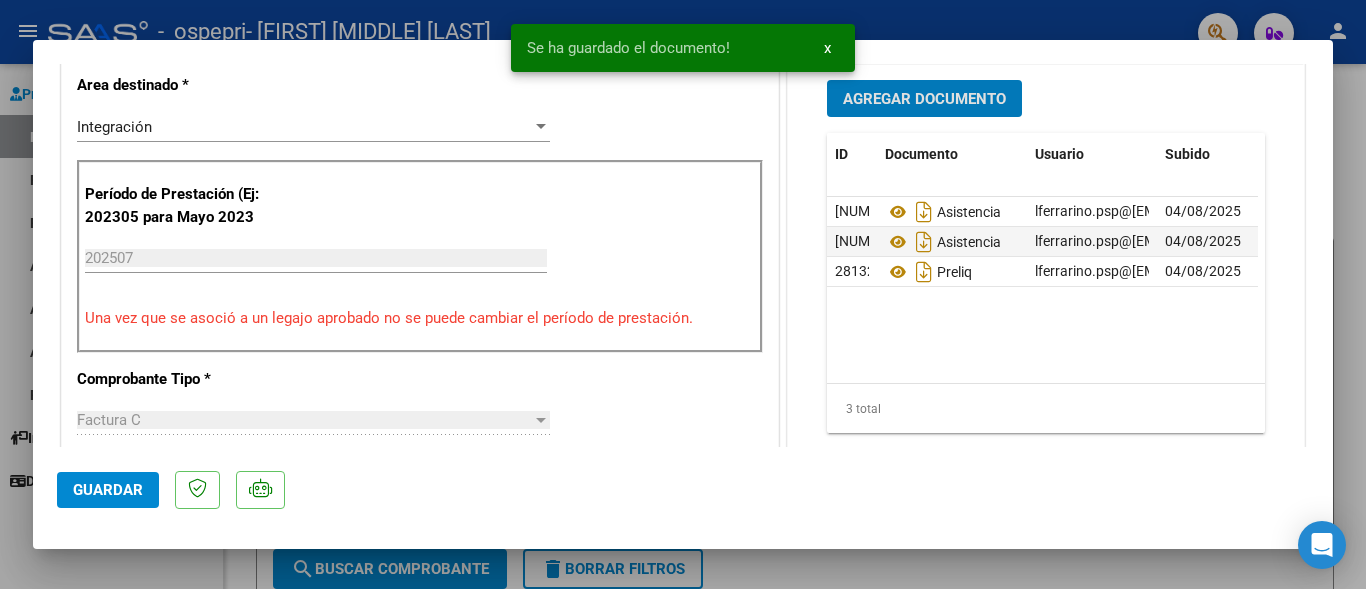 scroll, scrollTop: 700, scrollLeft: 0, axis: vertical 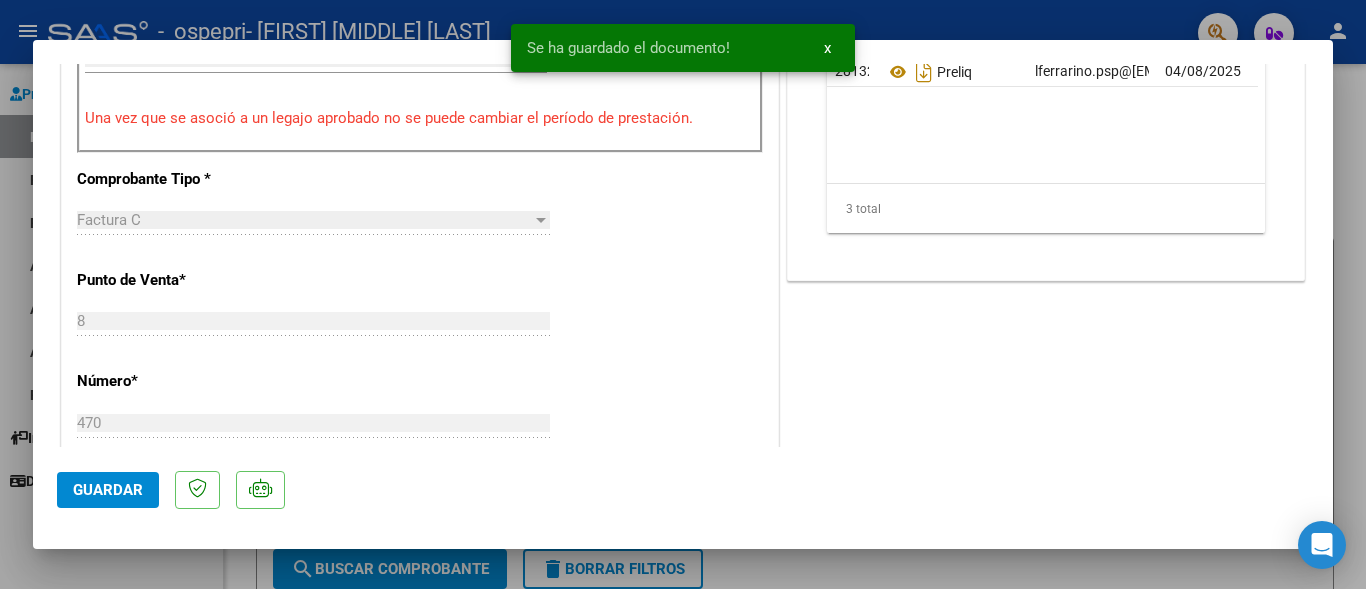 click on "Guardar" 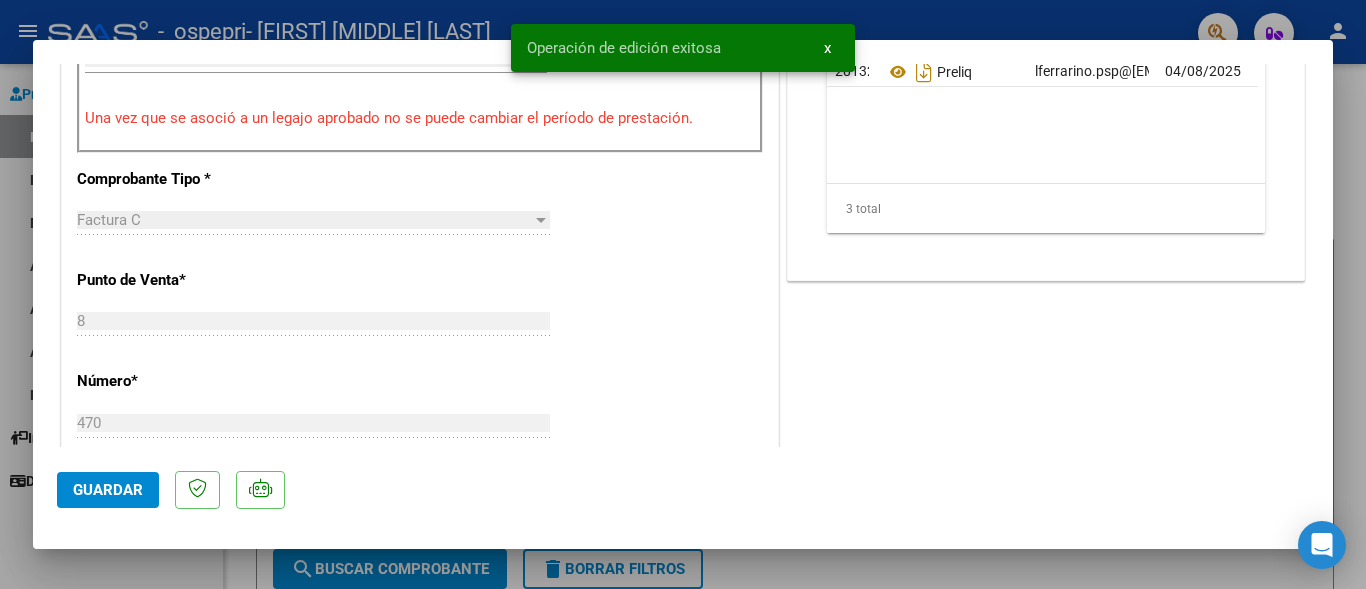 click at bounding box center (683, 294) 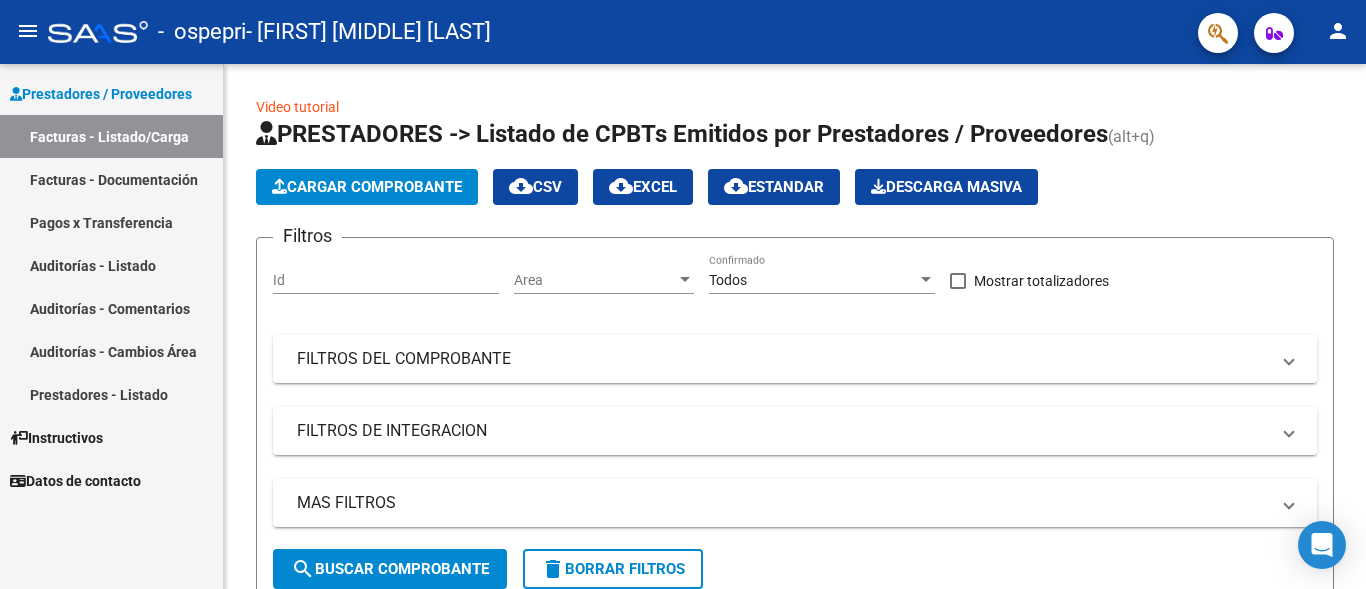click on "Facturas - Documentación" at bounding box center [111, 179] 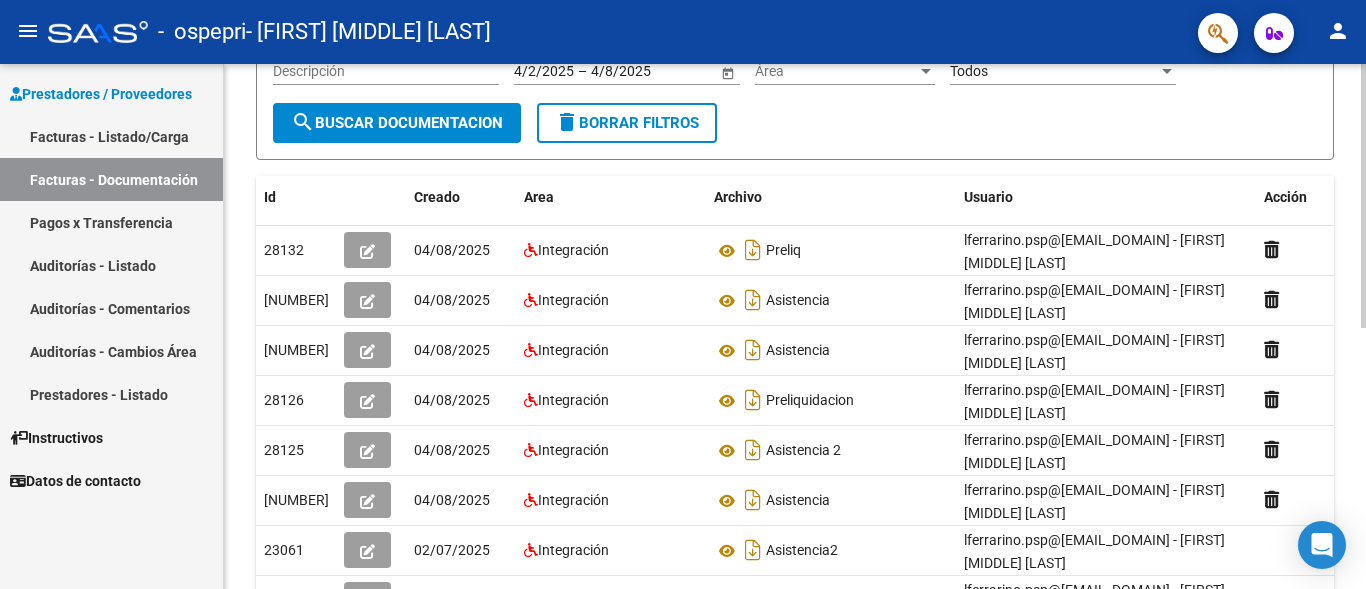 scroll, scrollTop: 147, scrollLeft: 0, axis: vertical 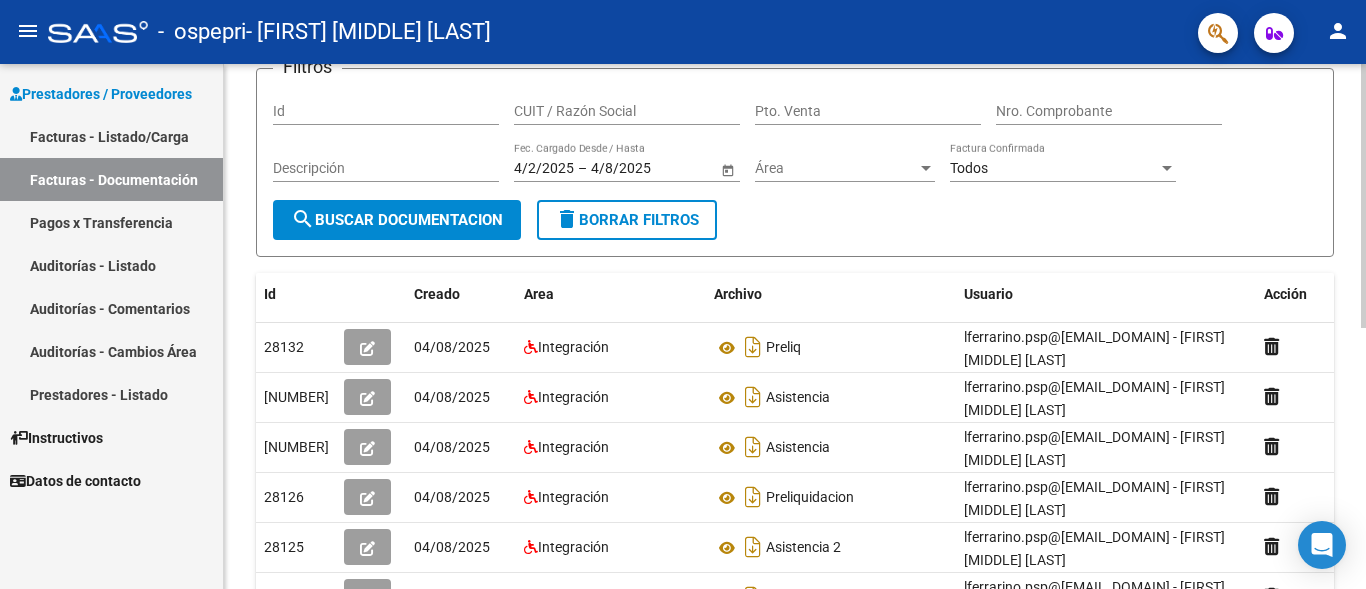 click 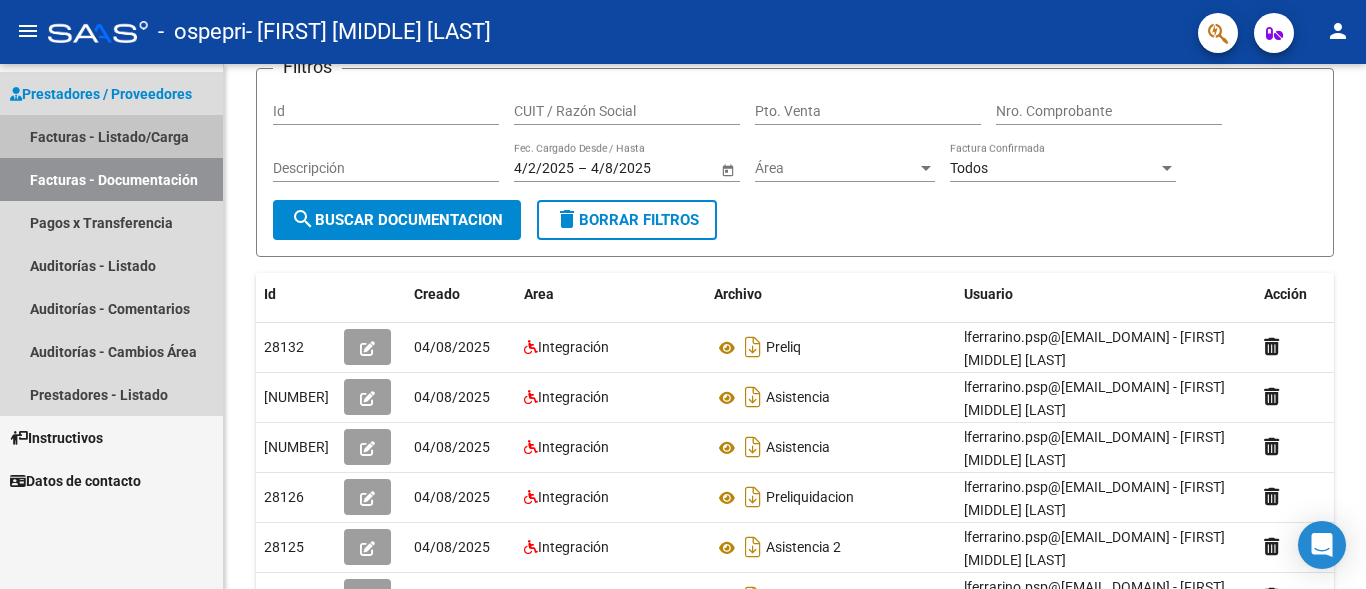 click on "Facturas - Listado/Carga" at bounding box center [111, 136] 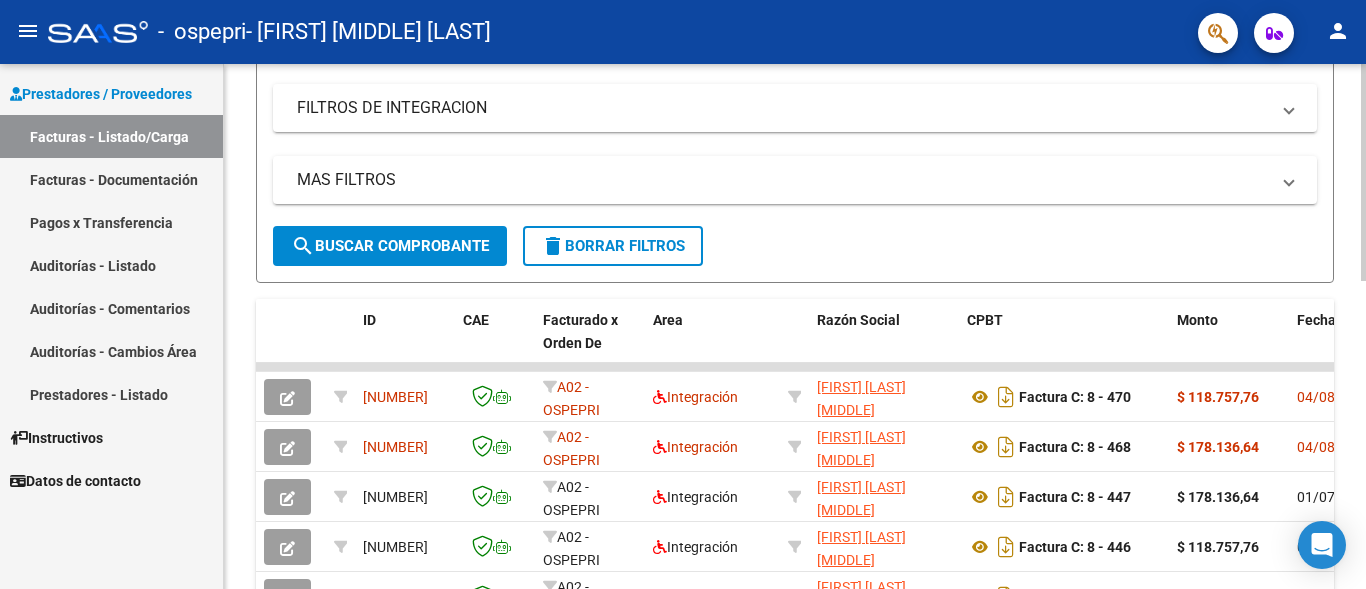 scroll, scrollTop: 316, scrollLeft: 0, axis: vertical 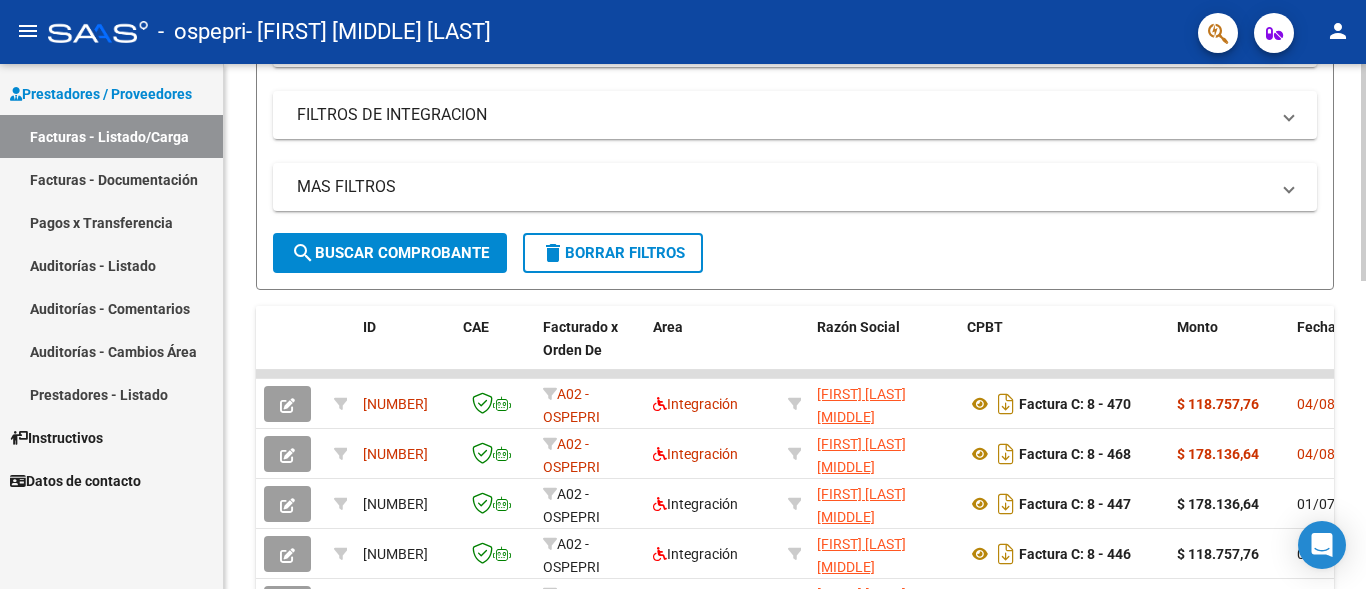 click 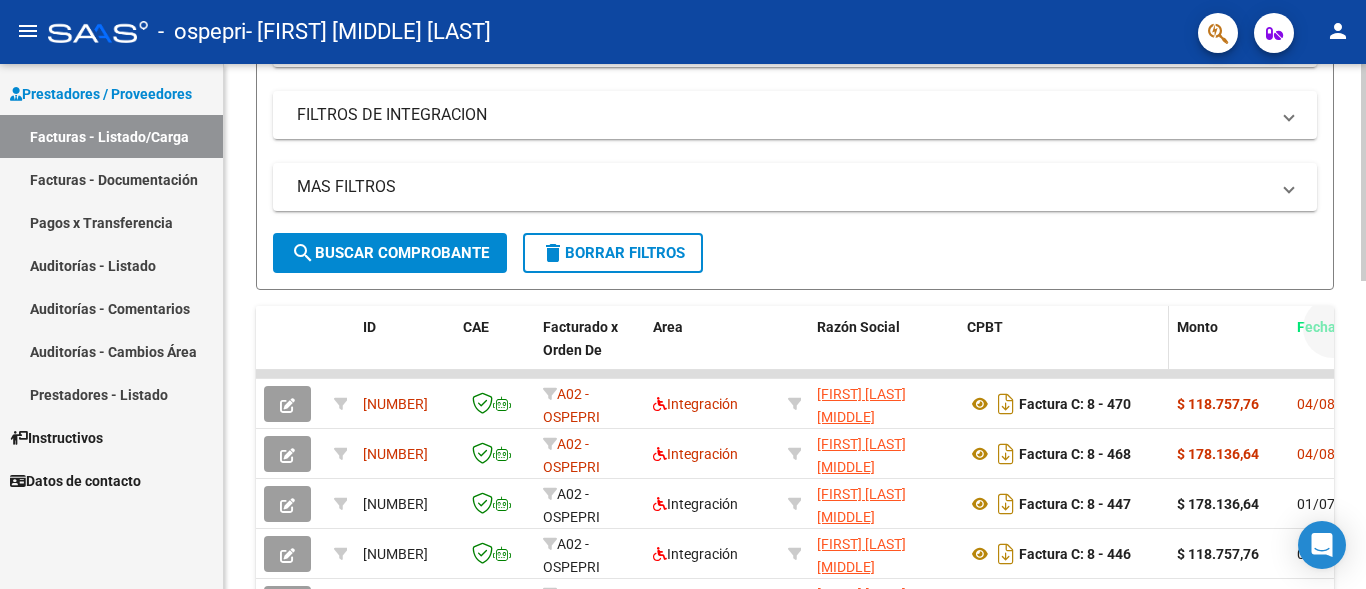 drag, startPoint x: 1319, startPoint y: 342, endPoint x: 995, endPoint y: 350, distance: 324.09875 